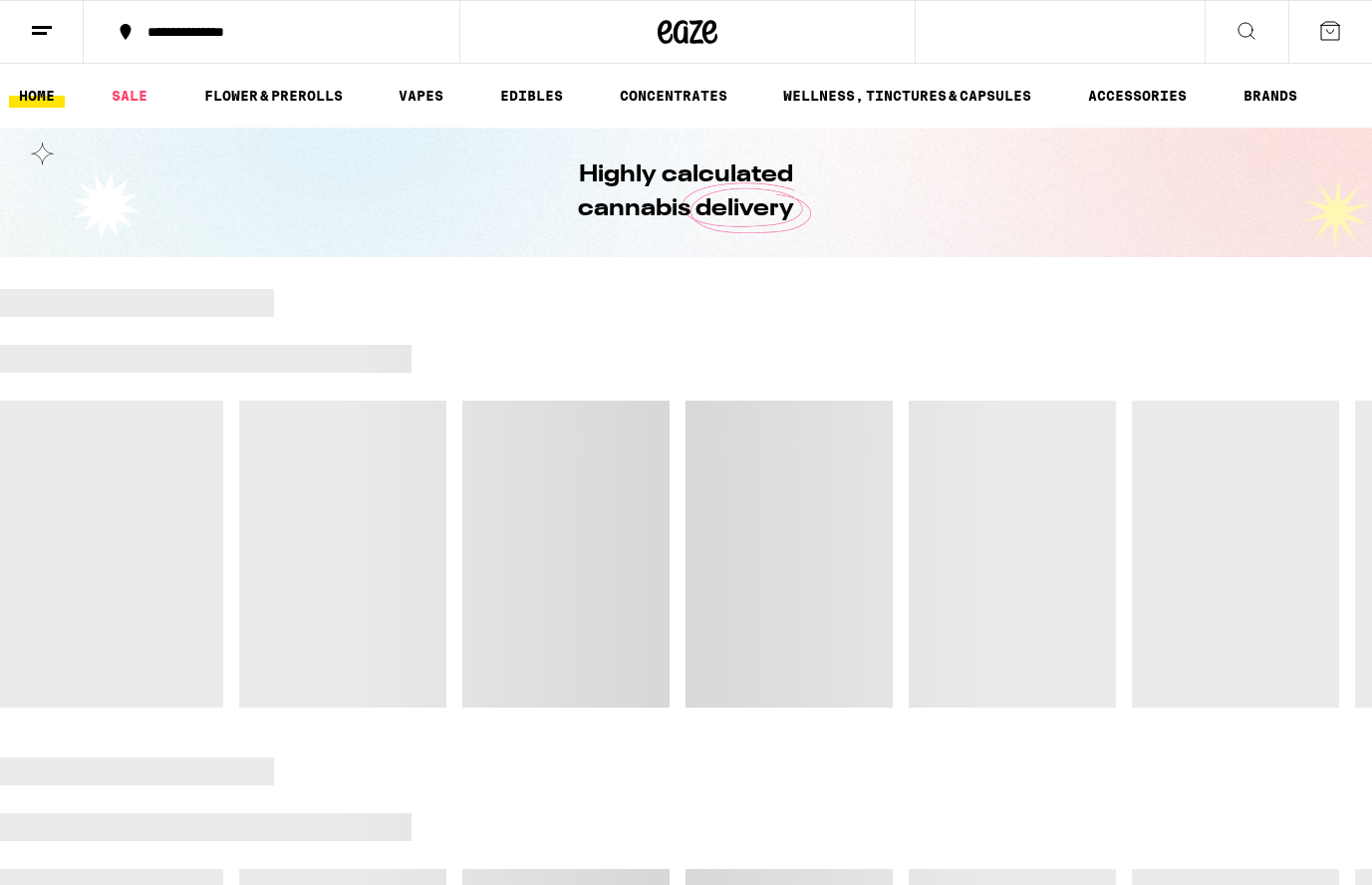 scroll, scrollTop: 0, scrollLeft: 0, axis: both 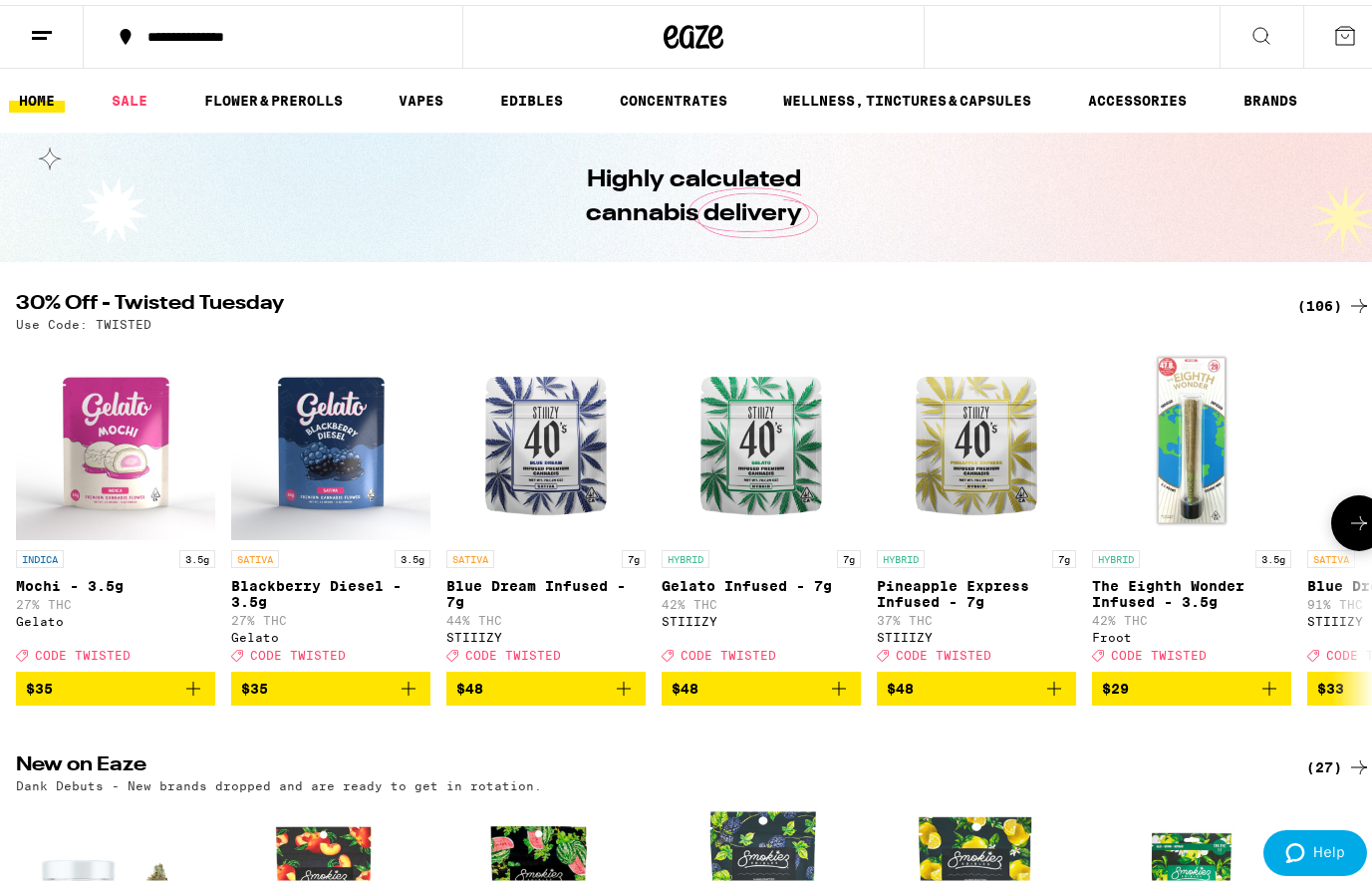 click 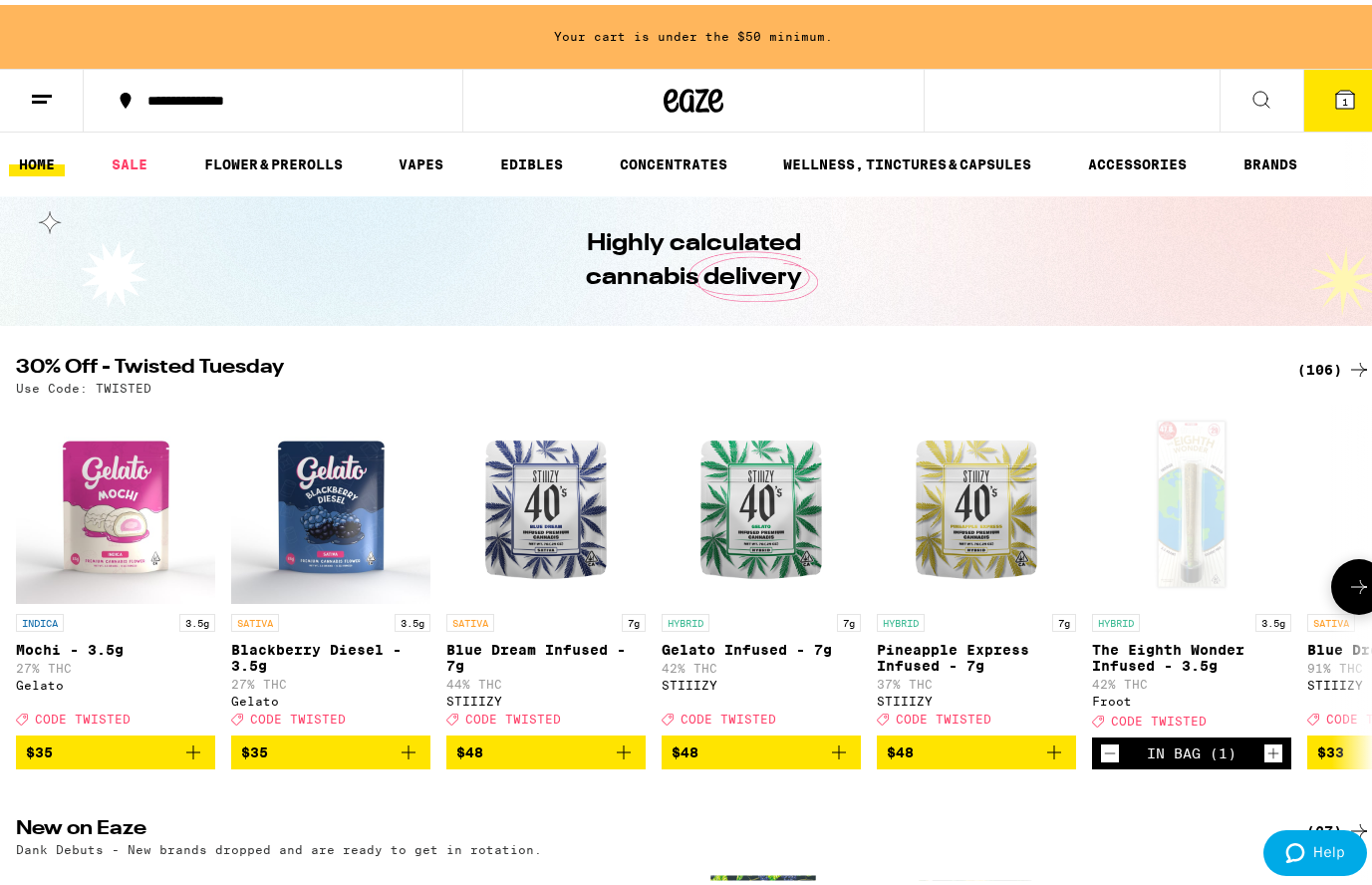 click 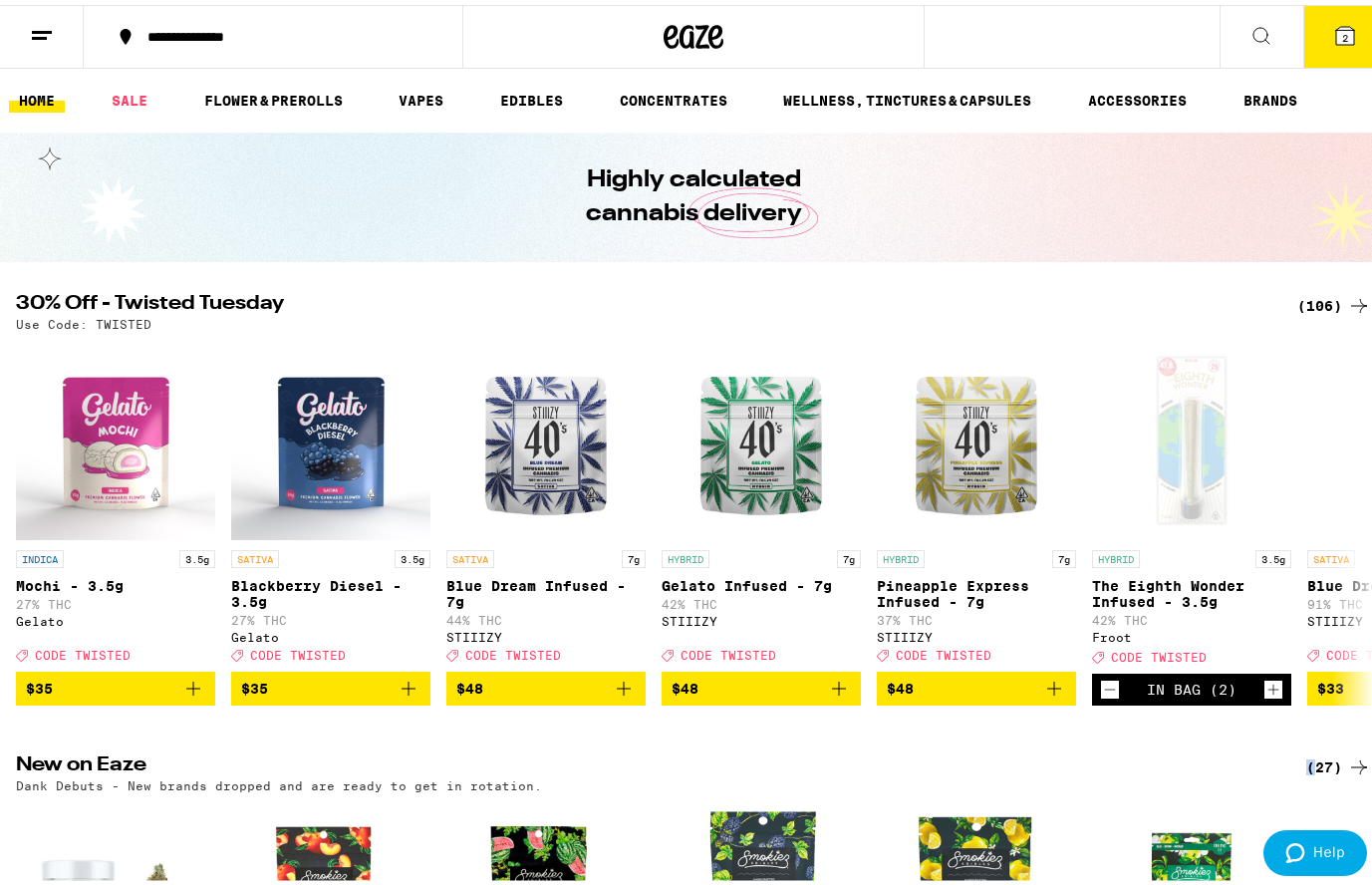 click on "**********" at bounding box center (693, 4681) 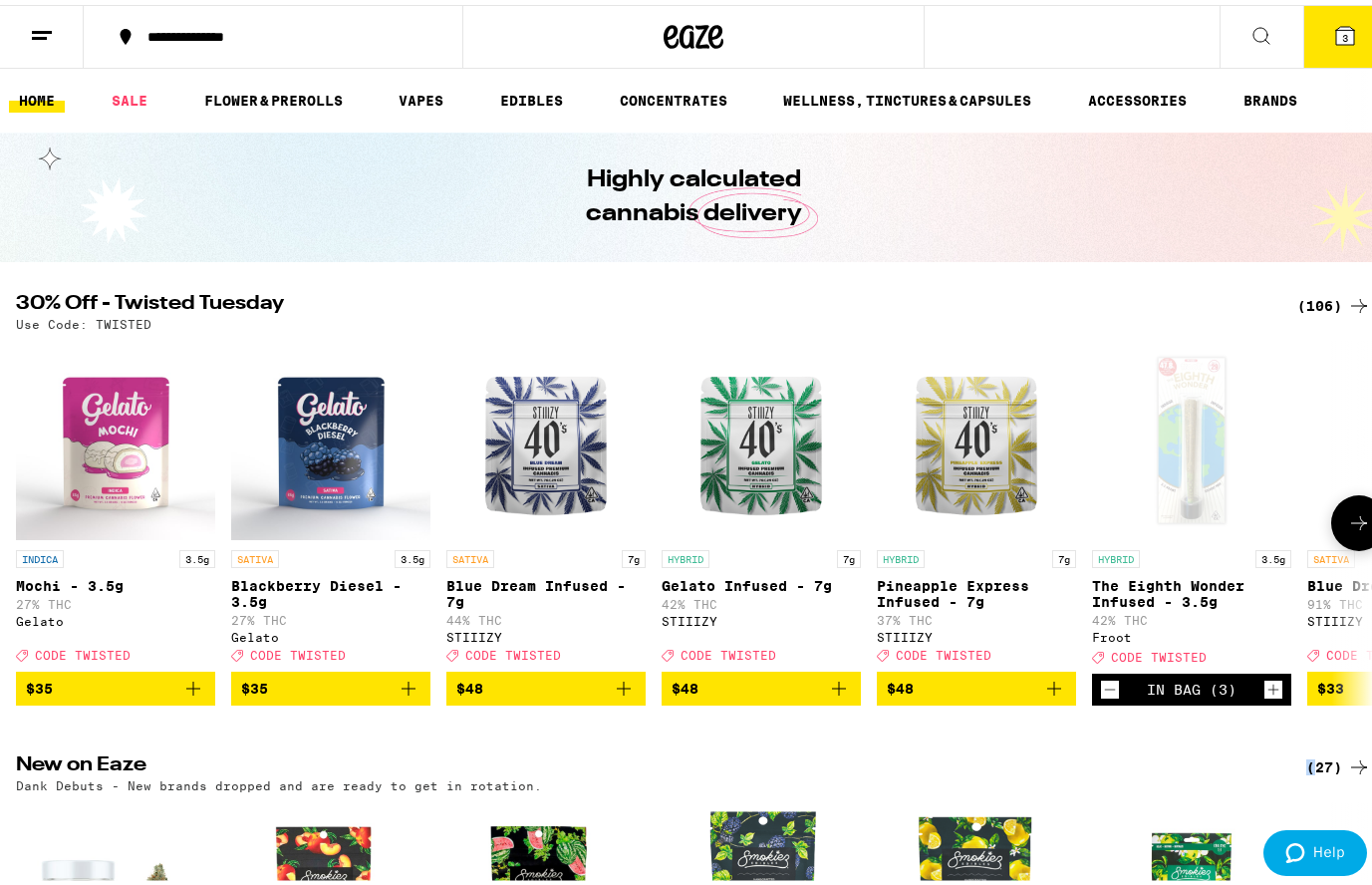 click 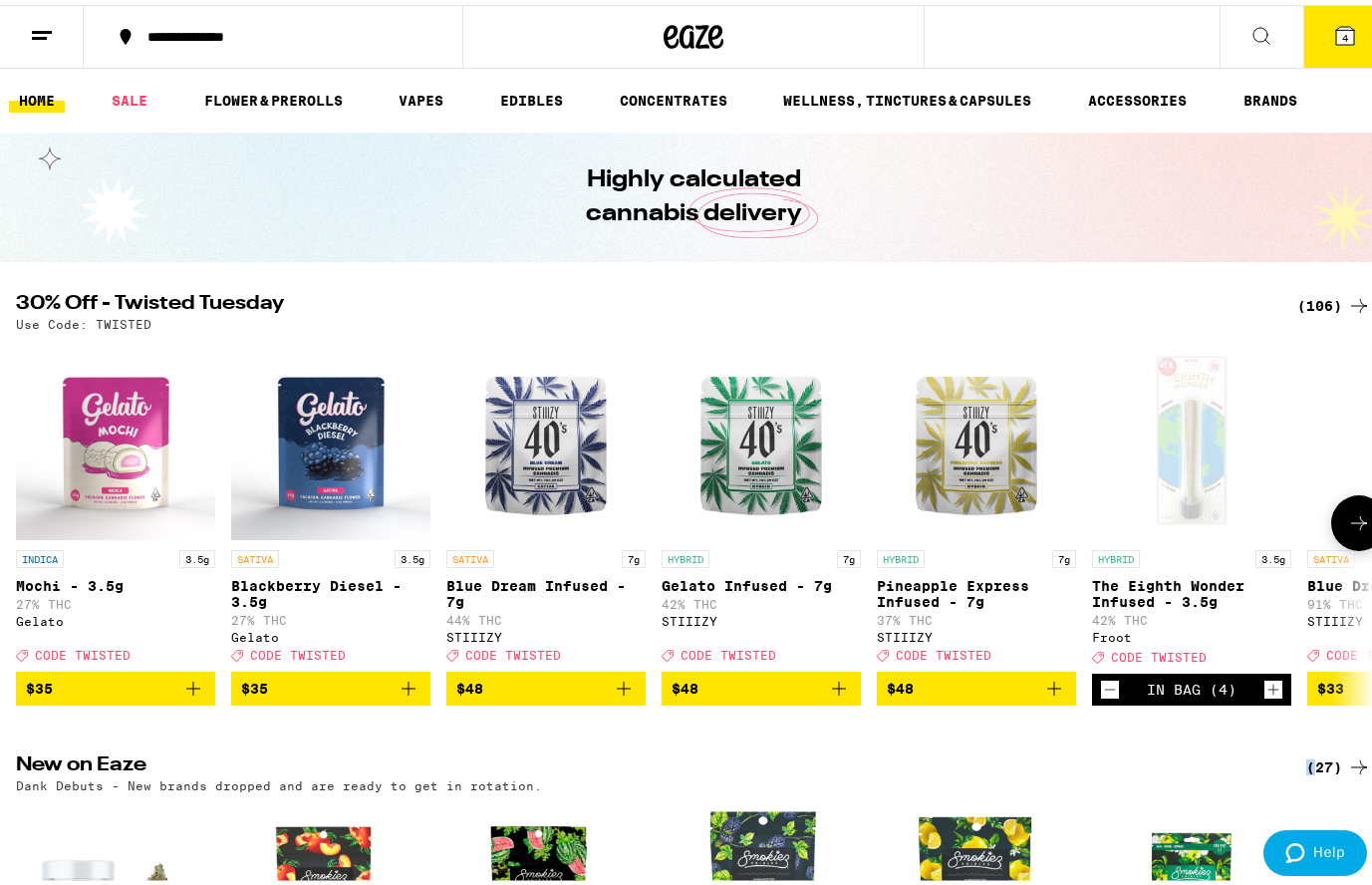 click 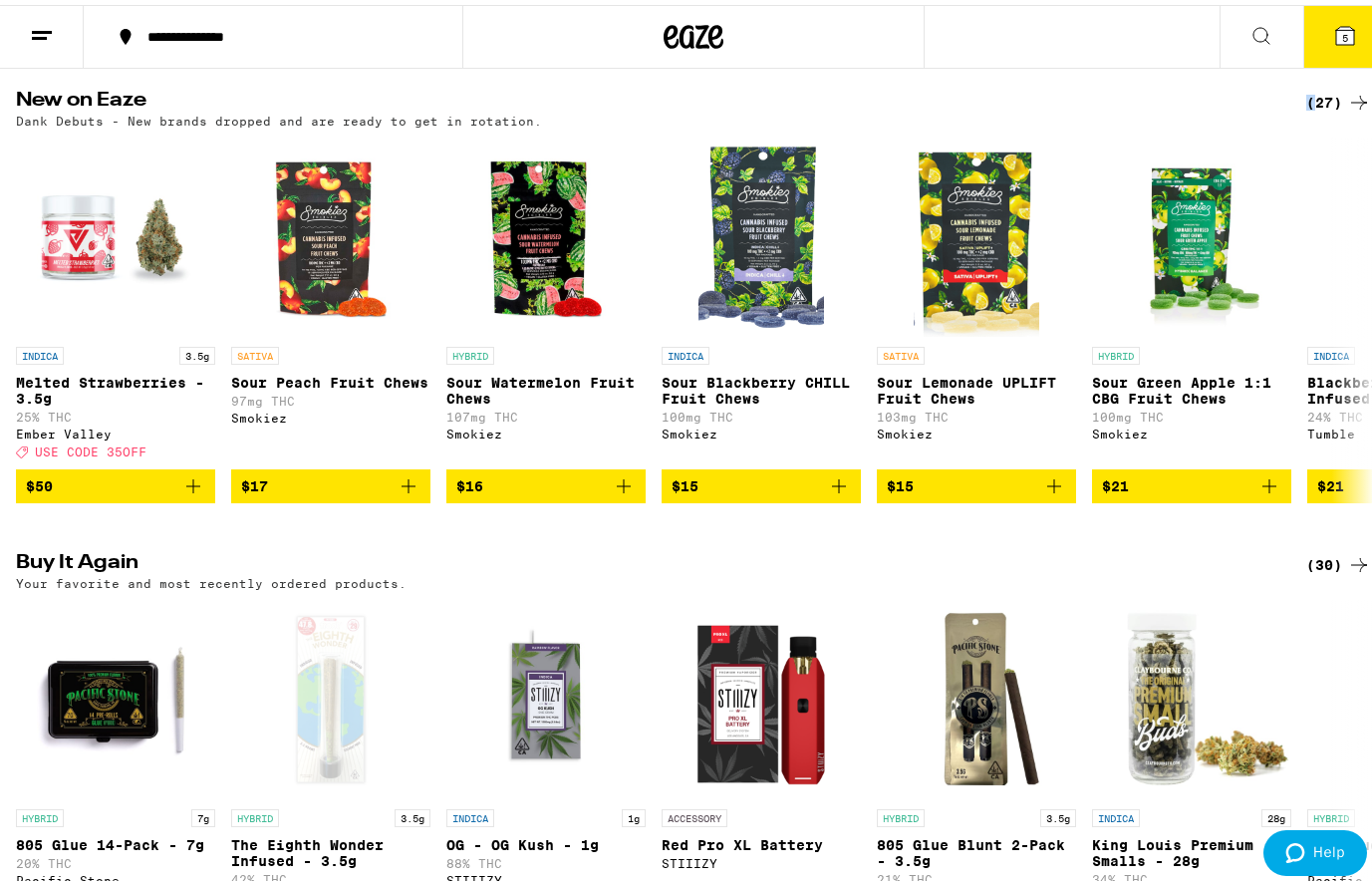 scroll, scrollTop: 897, scrollLeft: 0, axis: vertical 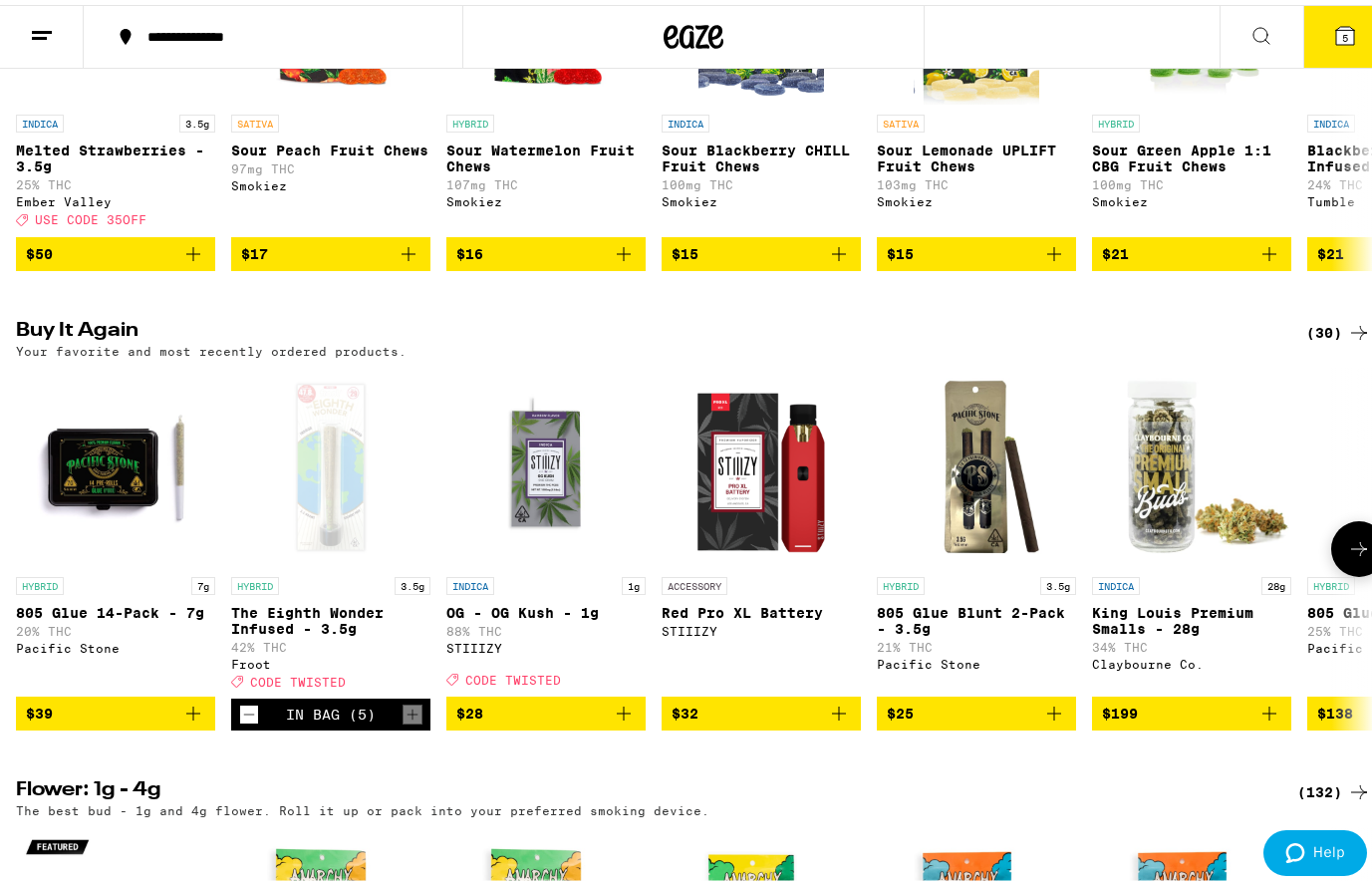 click 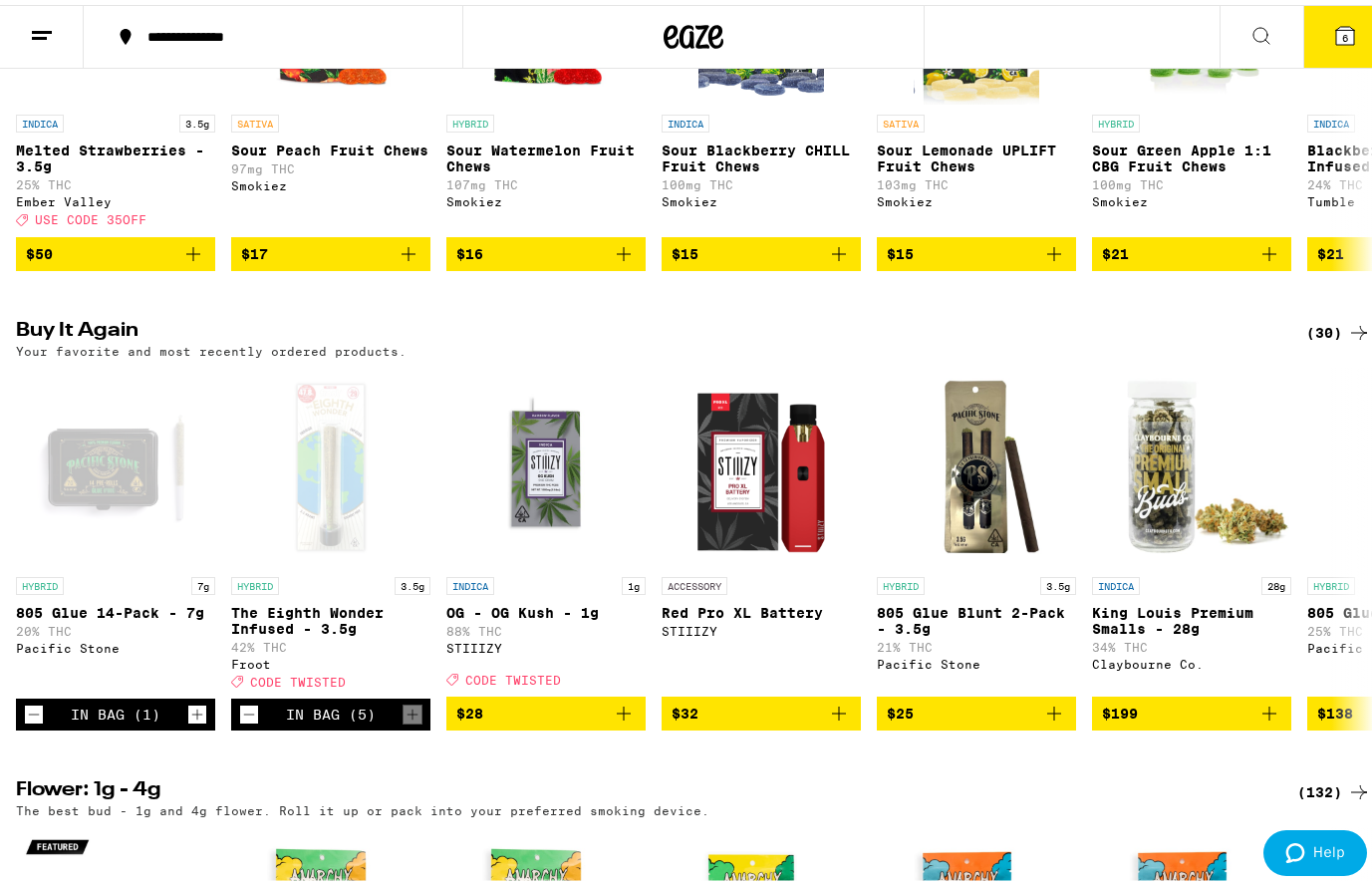 click 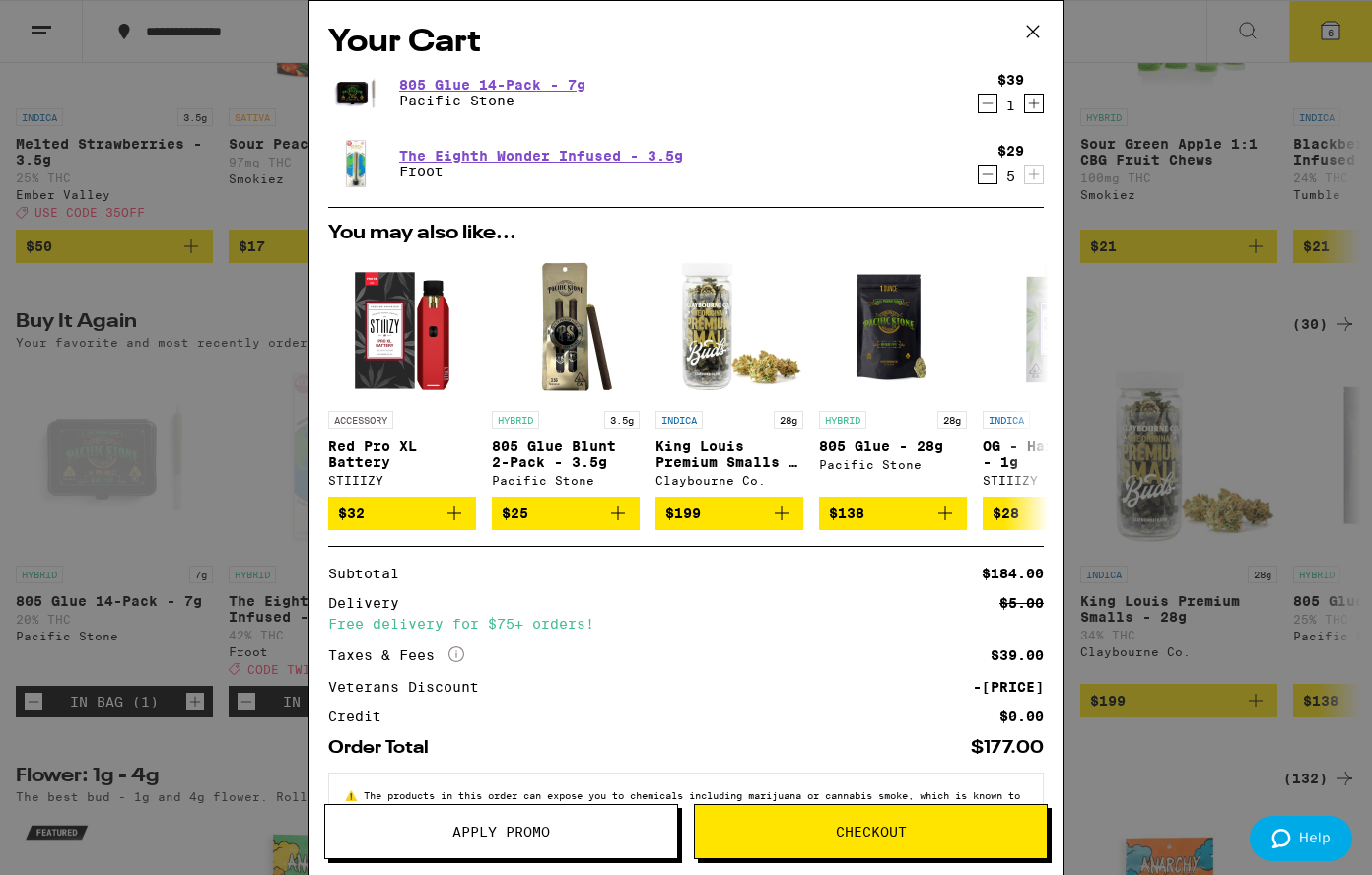 click 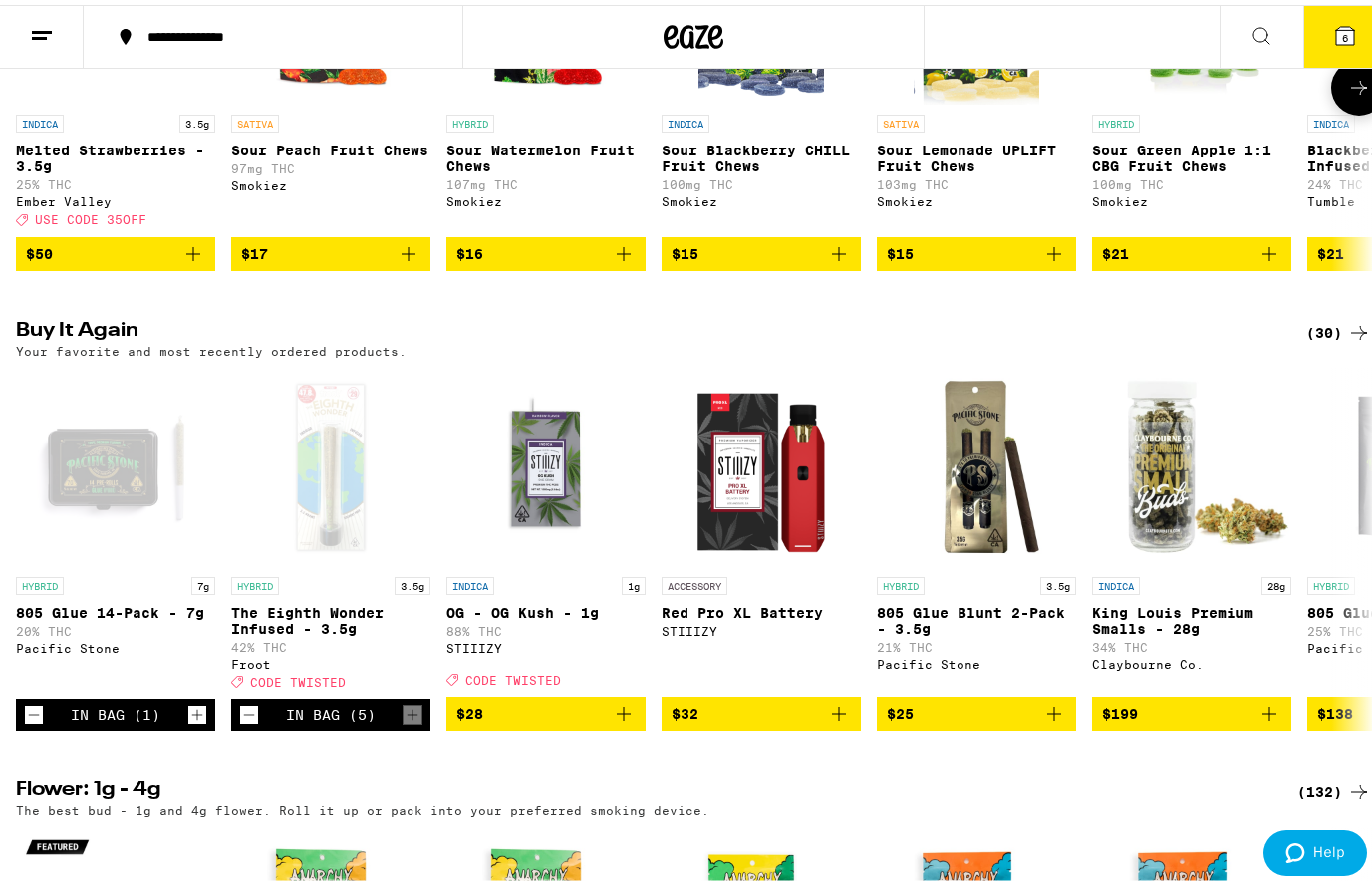 scroll, scrollTop: 0, scrollLeft: 0, axis: both 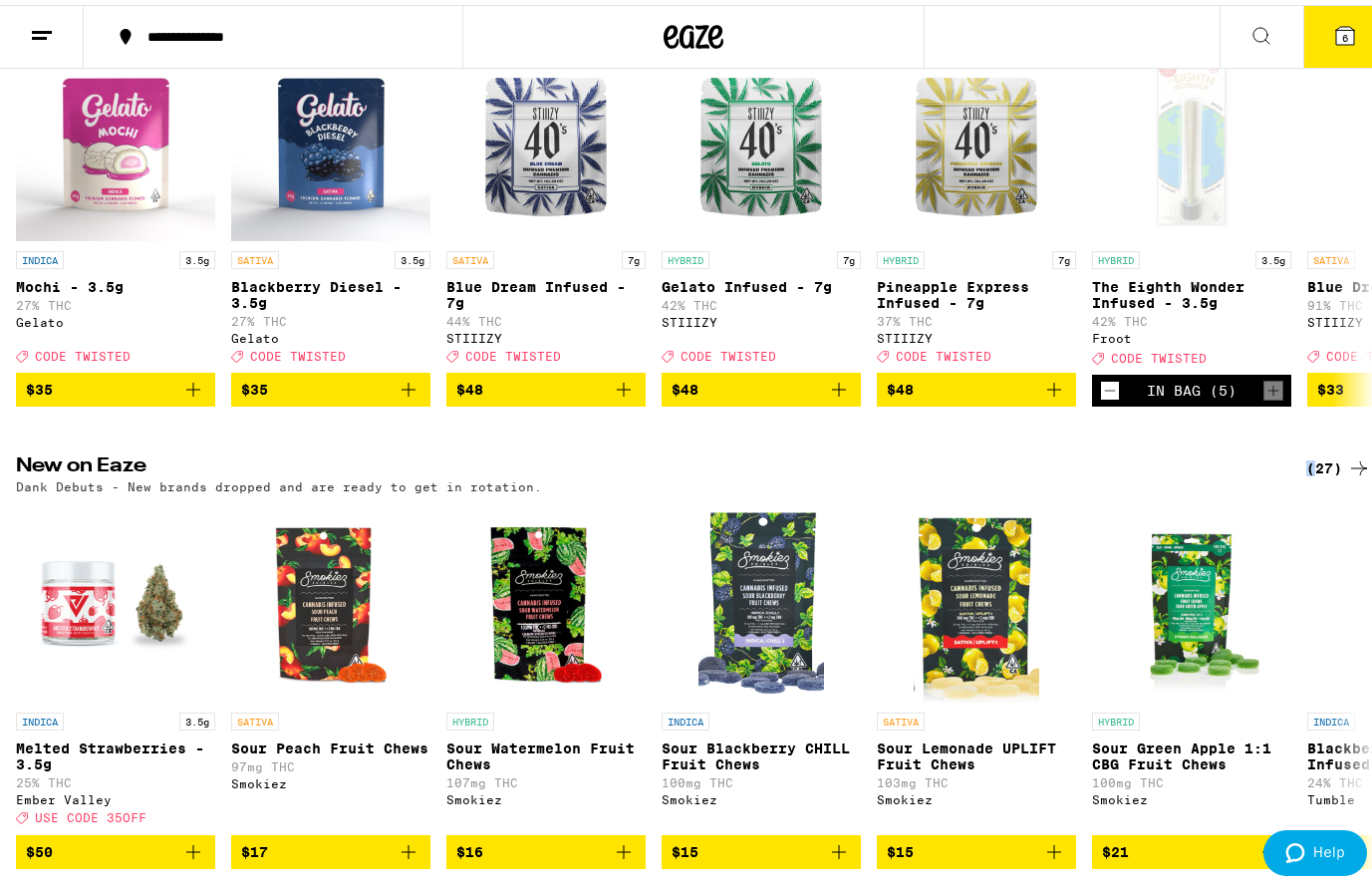 click 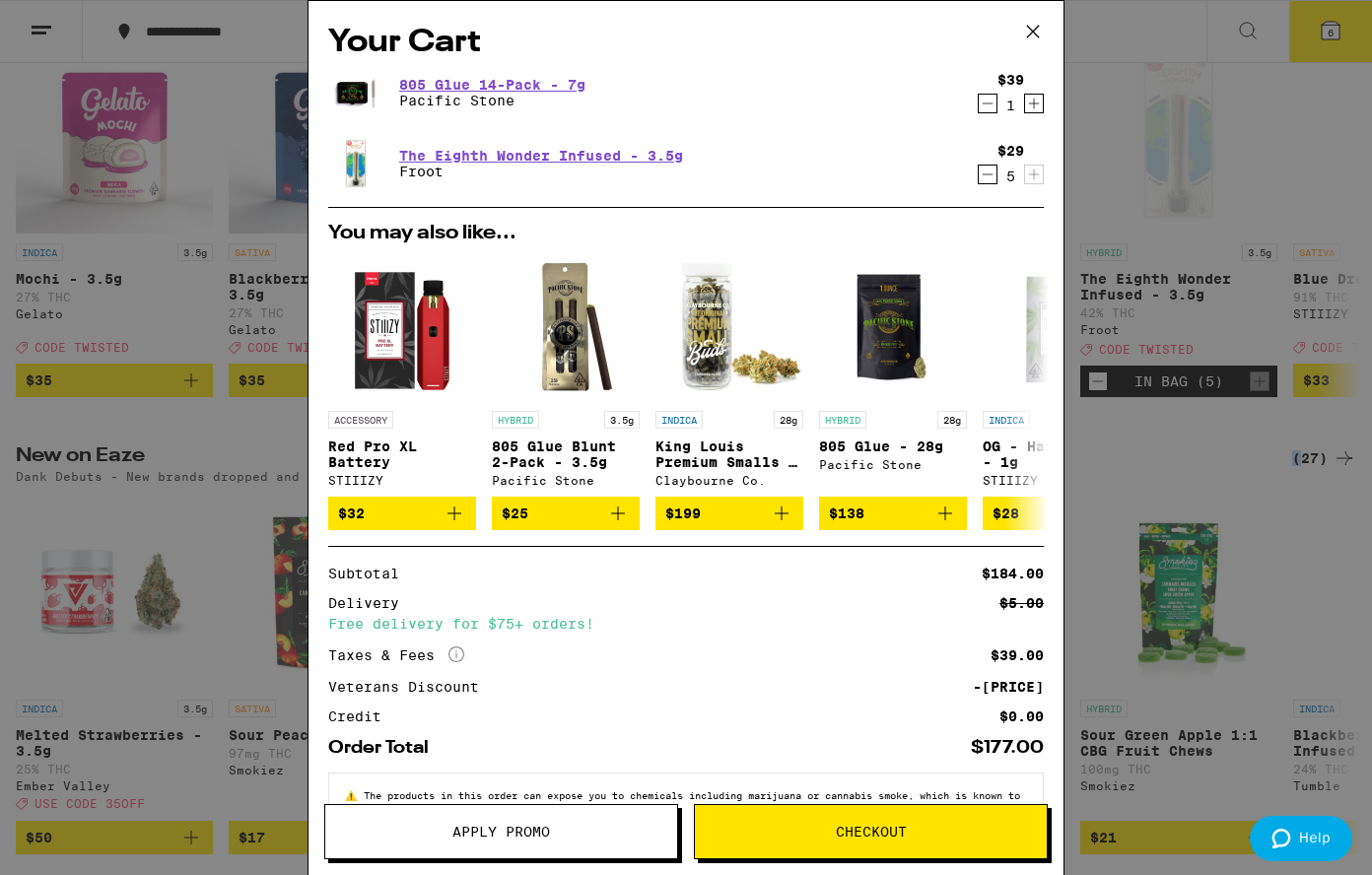 click on "Apply Promo" at bounding box center (501, 832) 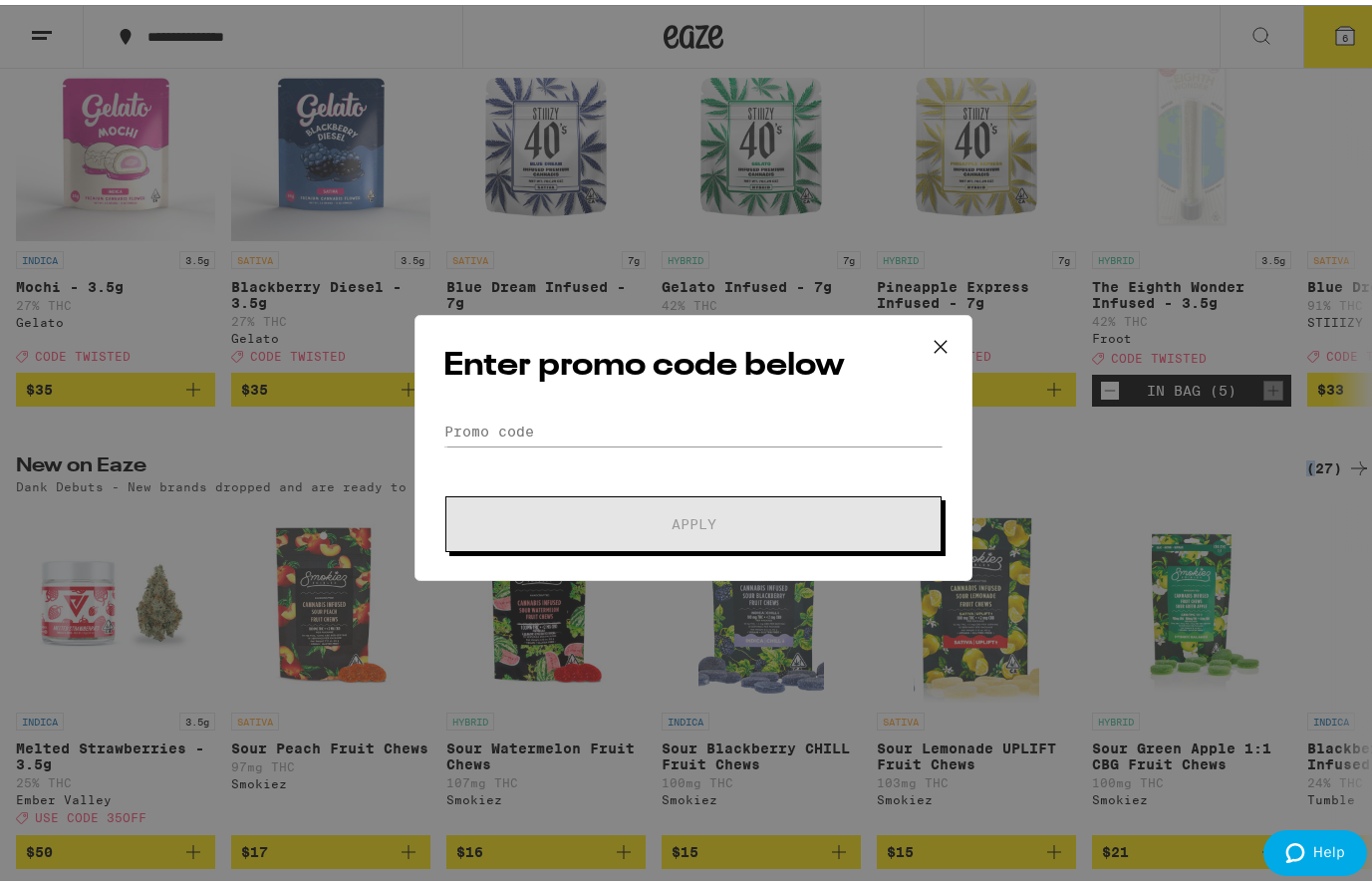 scroll, scrollTop: 0, scrollLeft: 0, axis: both 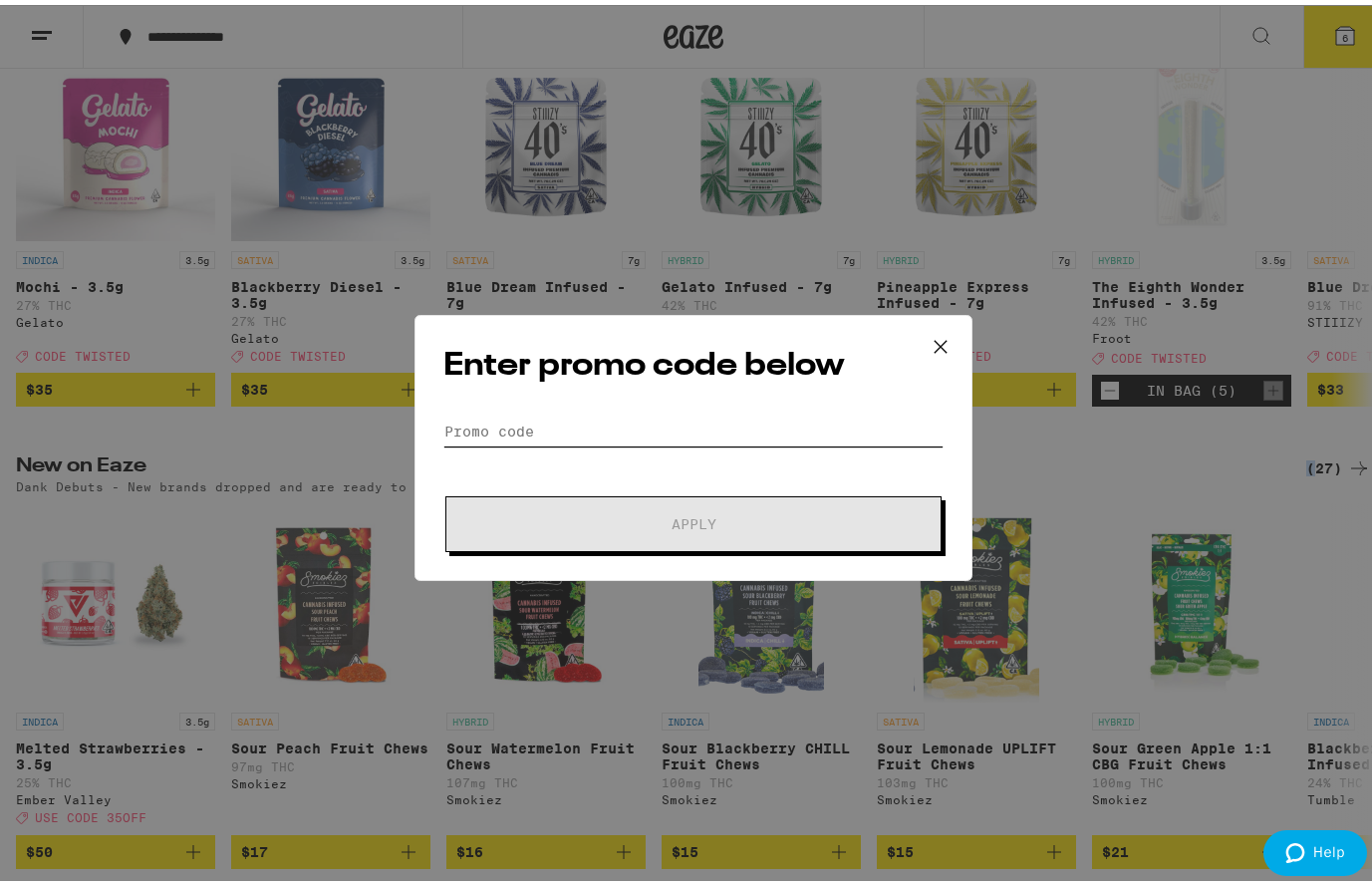 click on "Promo Code" at bounding box center [693, 427] 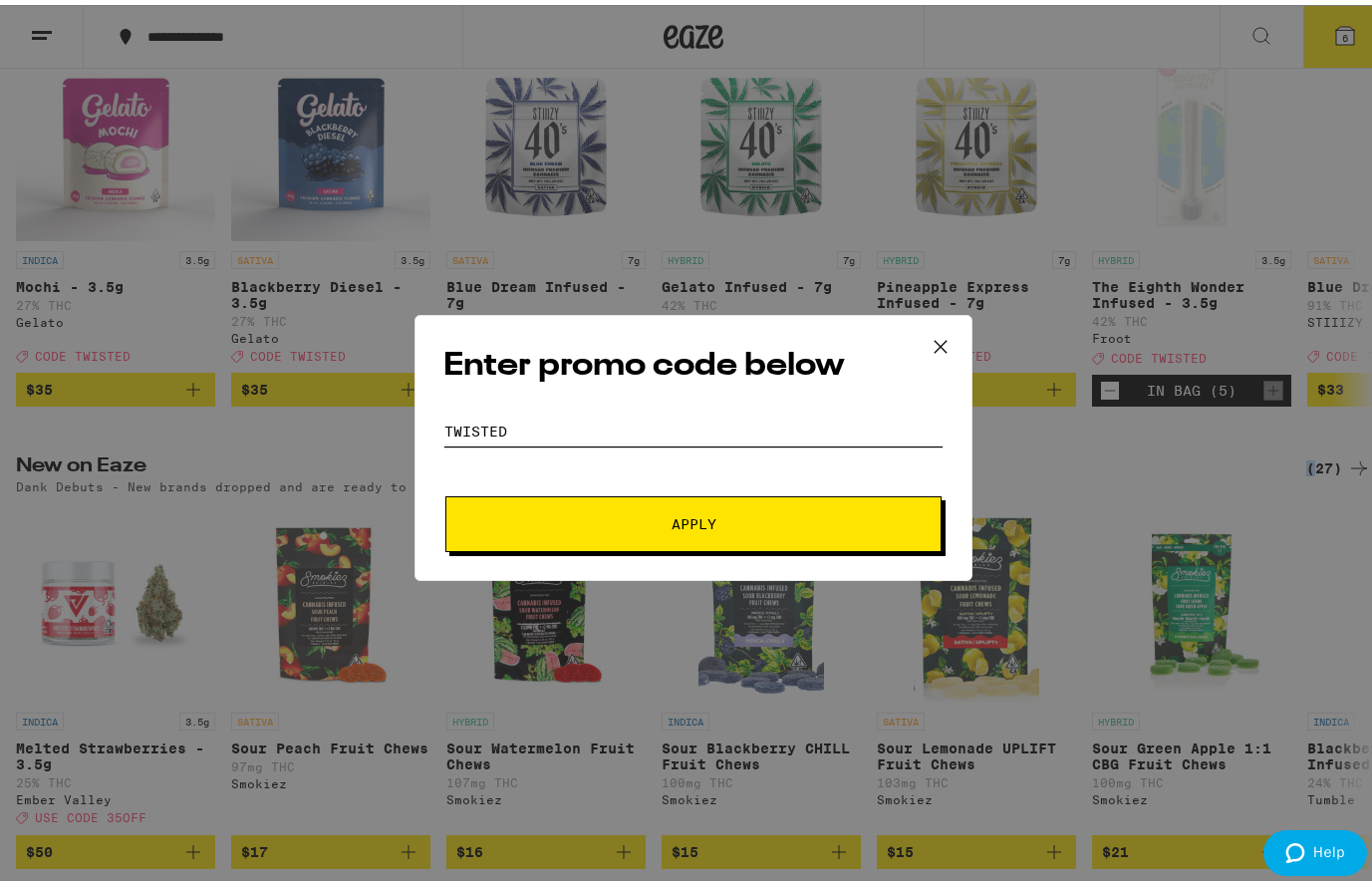 type on "twisted" 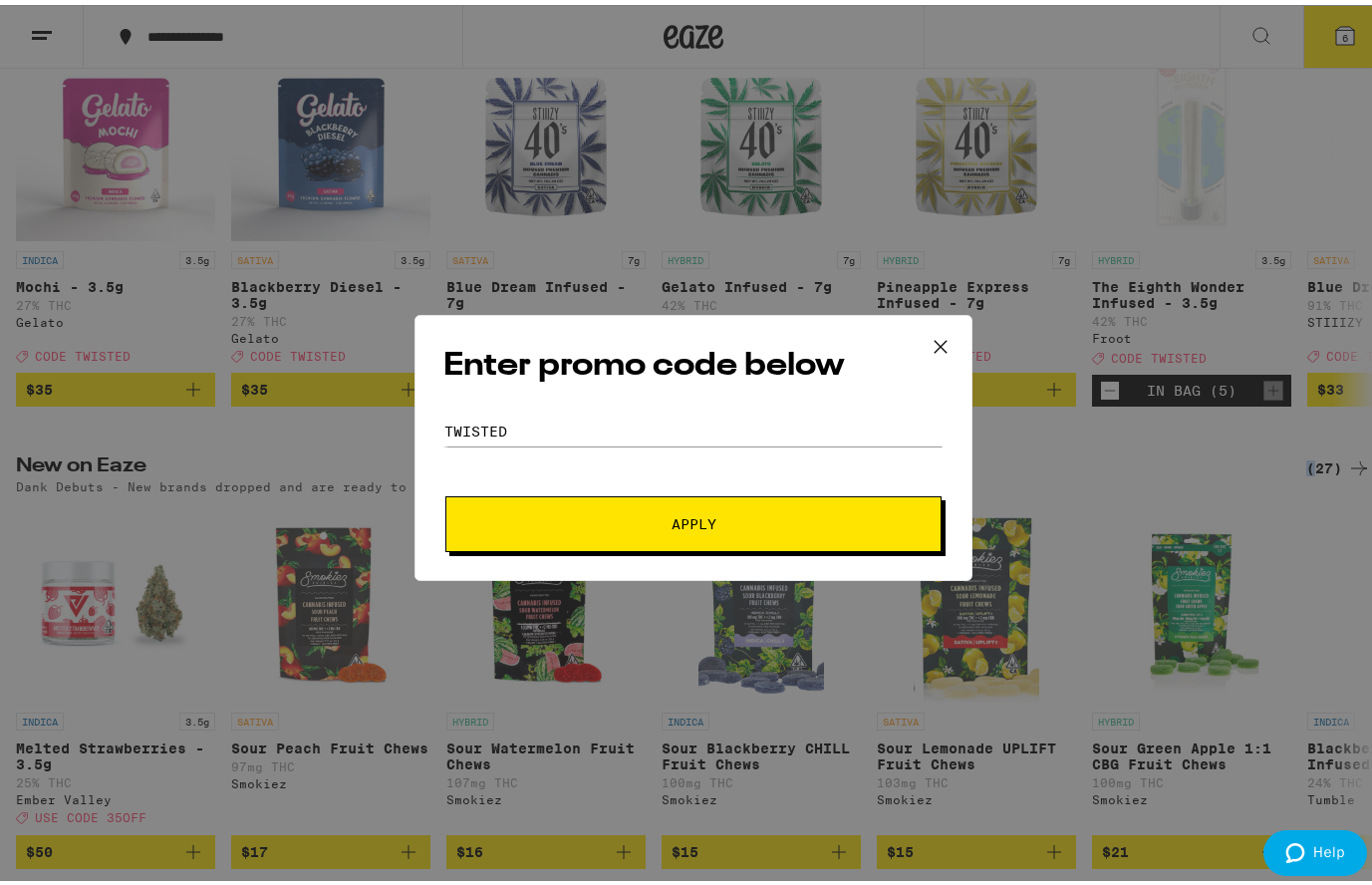 click on "Apply" at bounding box center [693, 519] 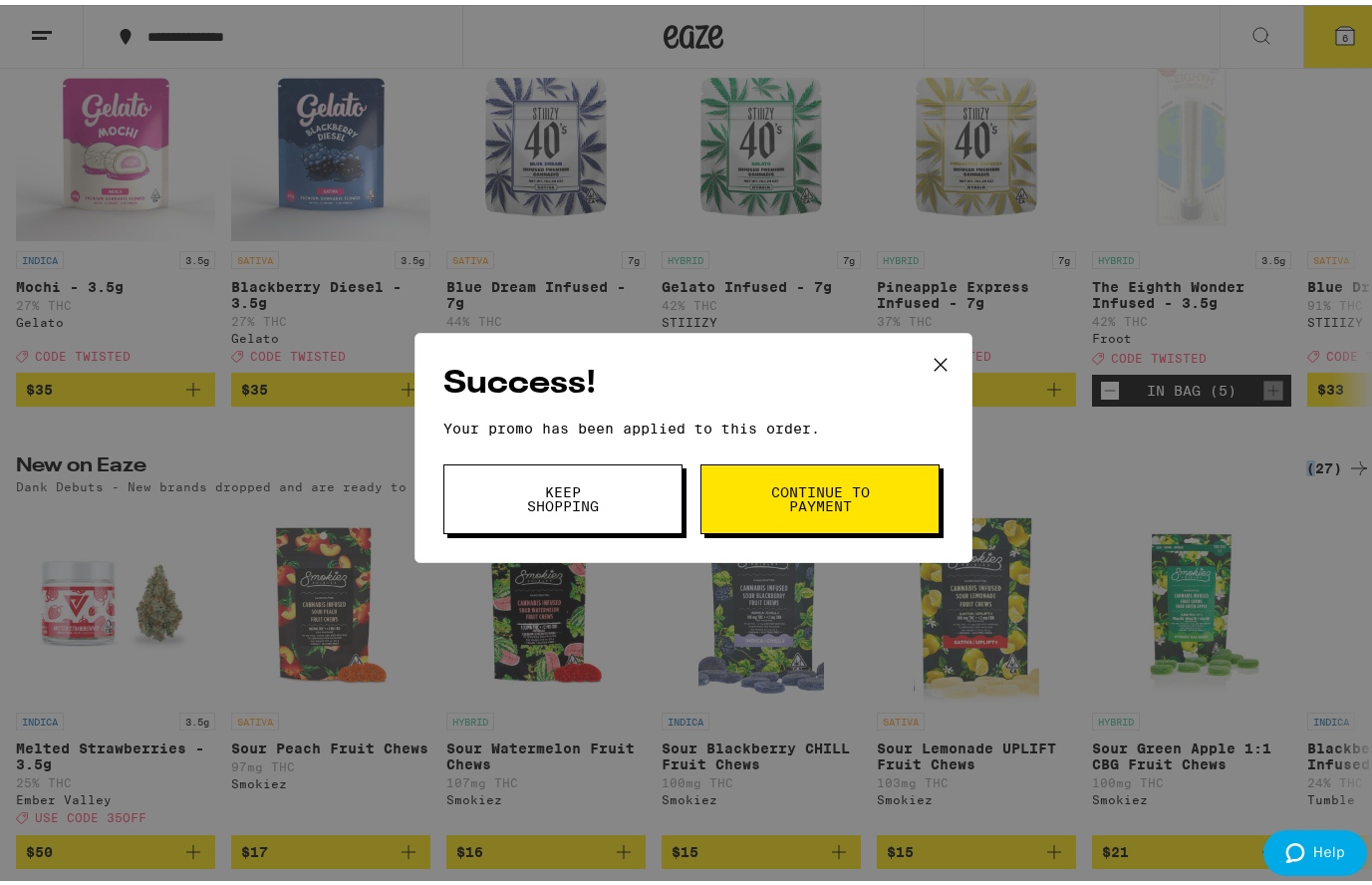 click on "Continue to payment" at bounding box center [820, 494] 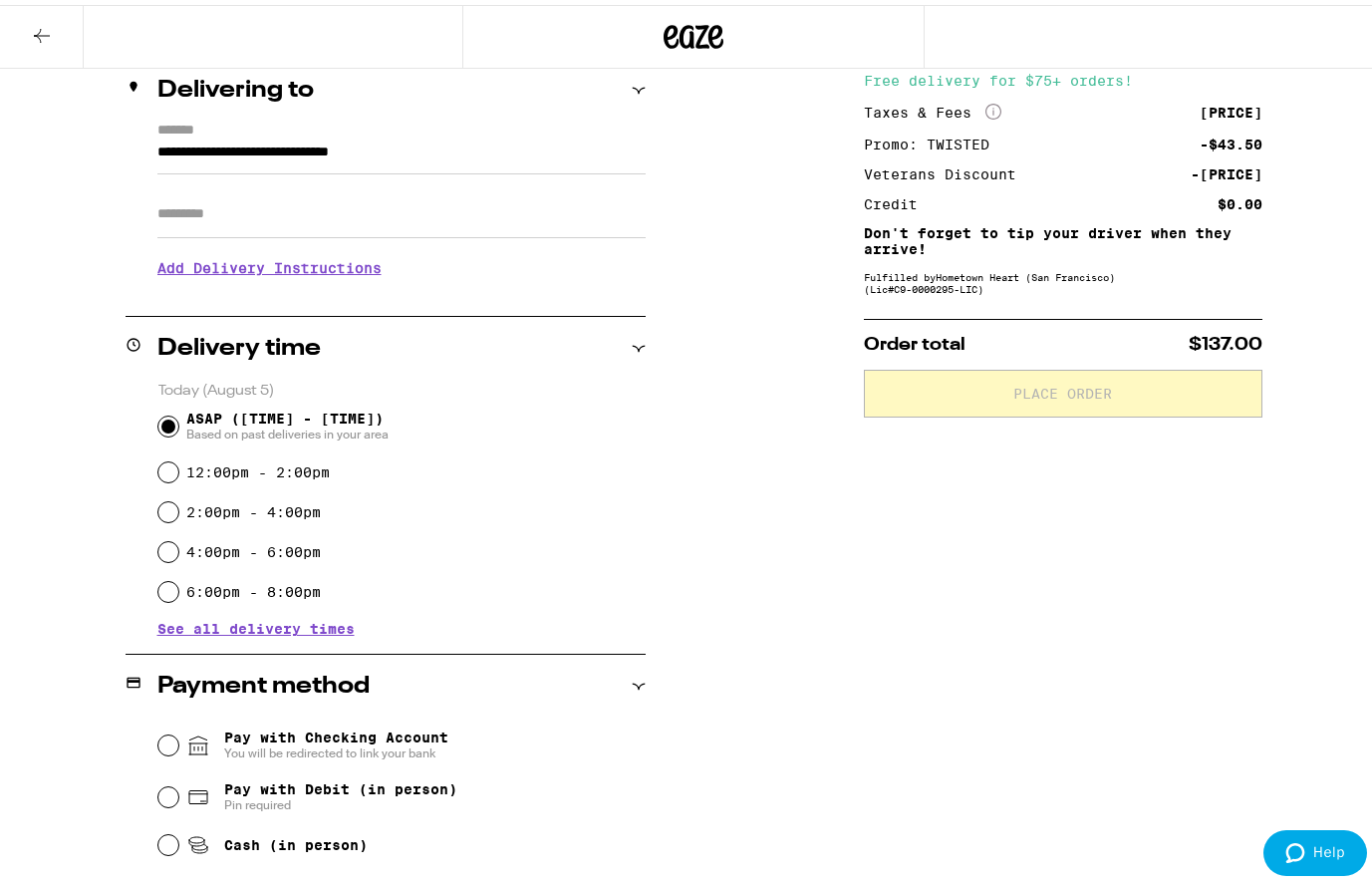 scroll, scrollTop: 199, scrollLeft: 0, axis: vertical 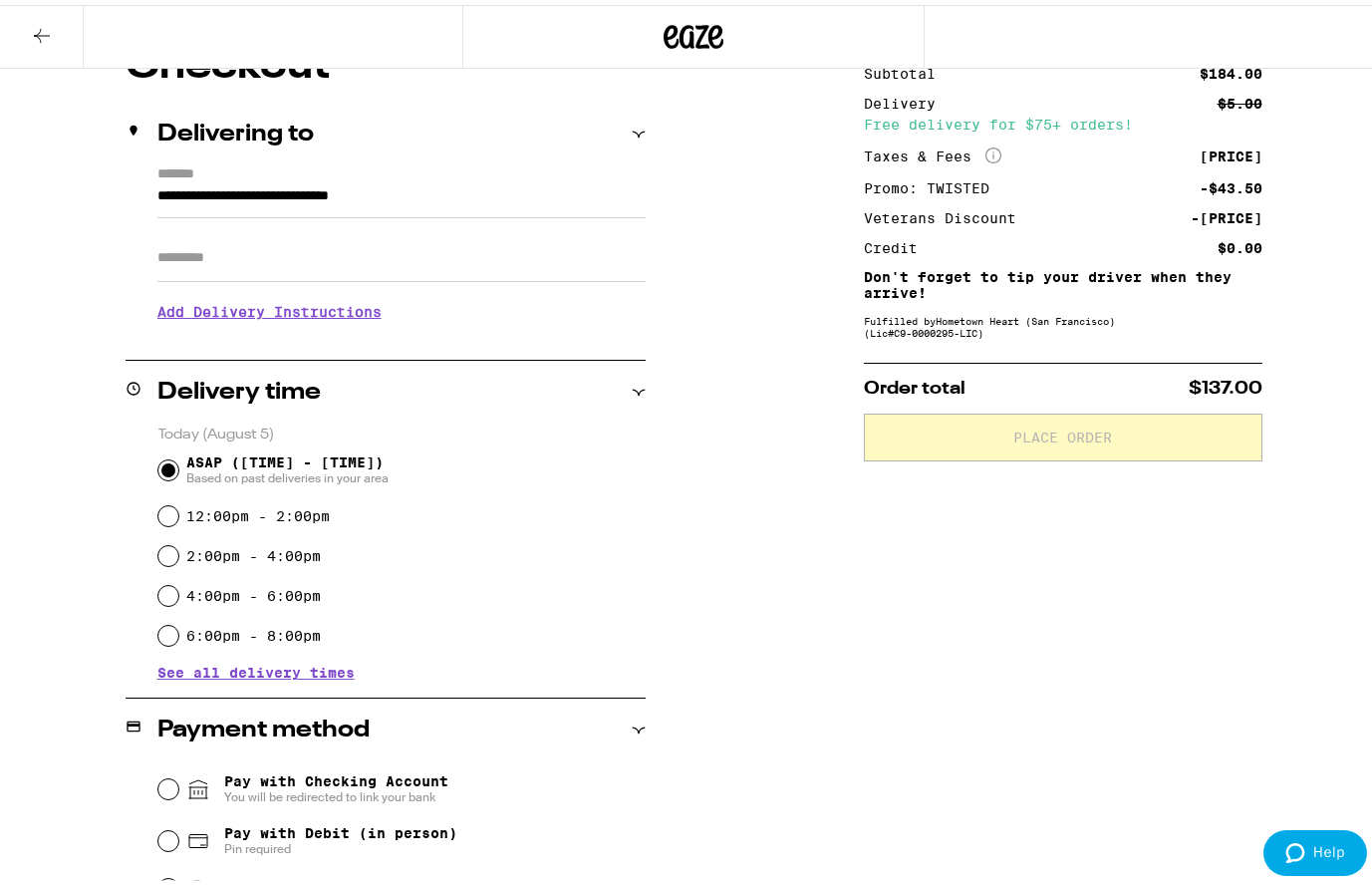 click on "Apt/Suite" at bounding box center [402, 253] 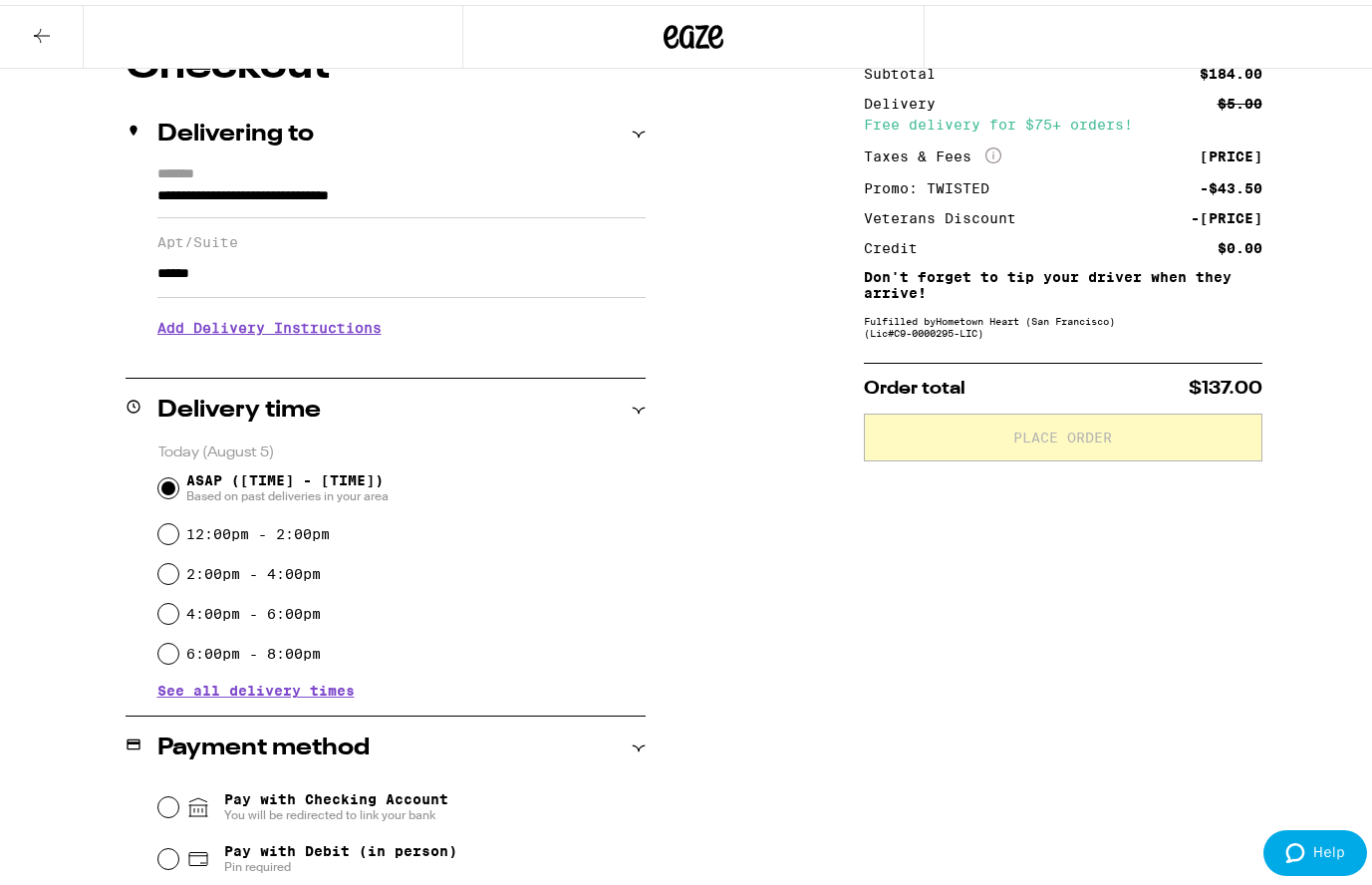 click on "Add Delivery Instructions" at bounding box center (402, 323) 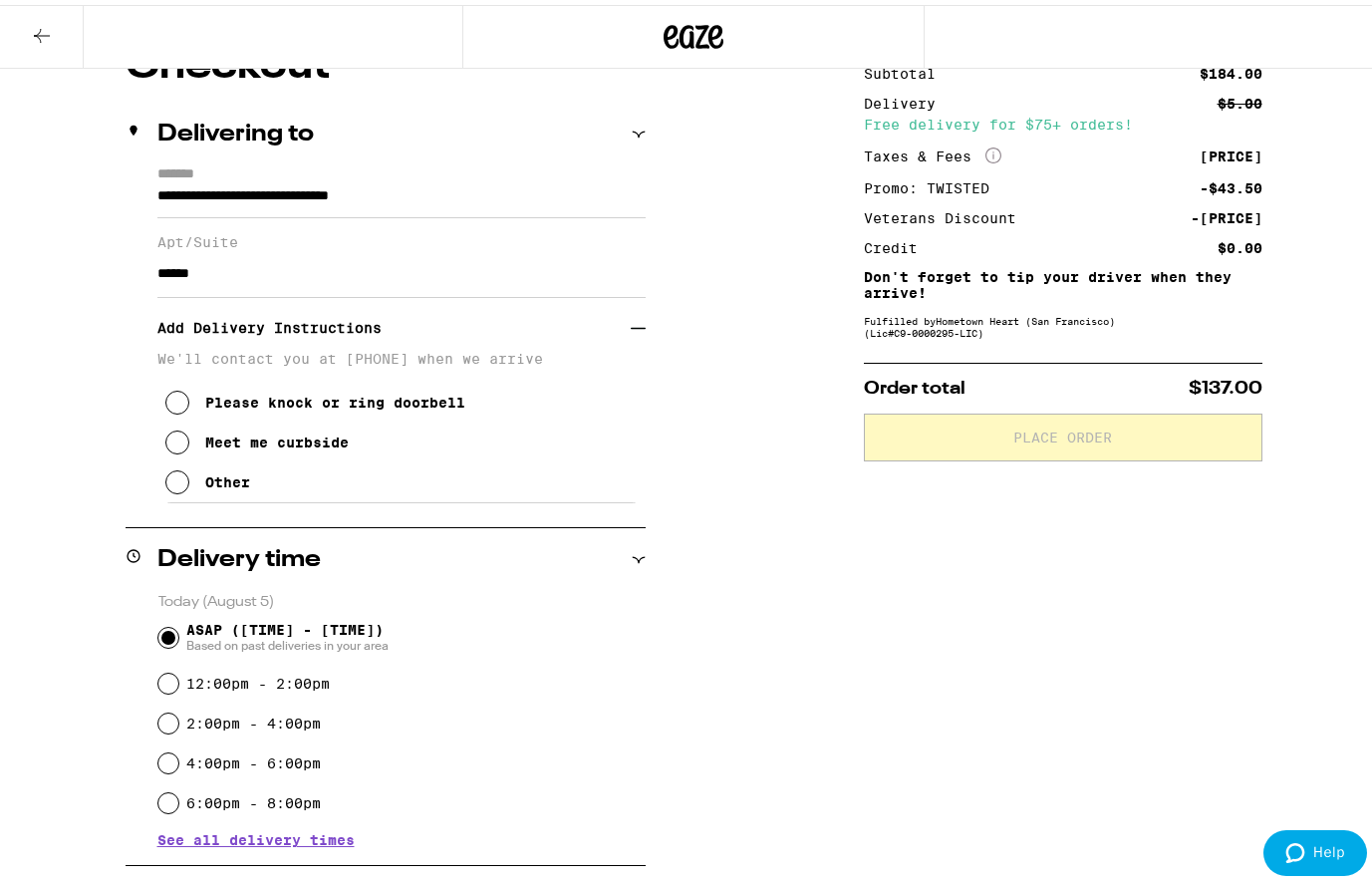 click on "Meet me curbside" at bounding box center (257, 438) 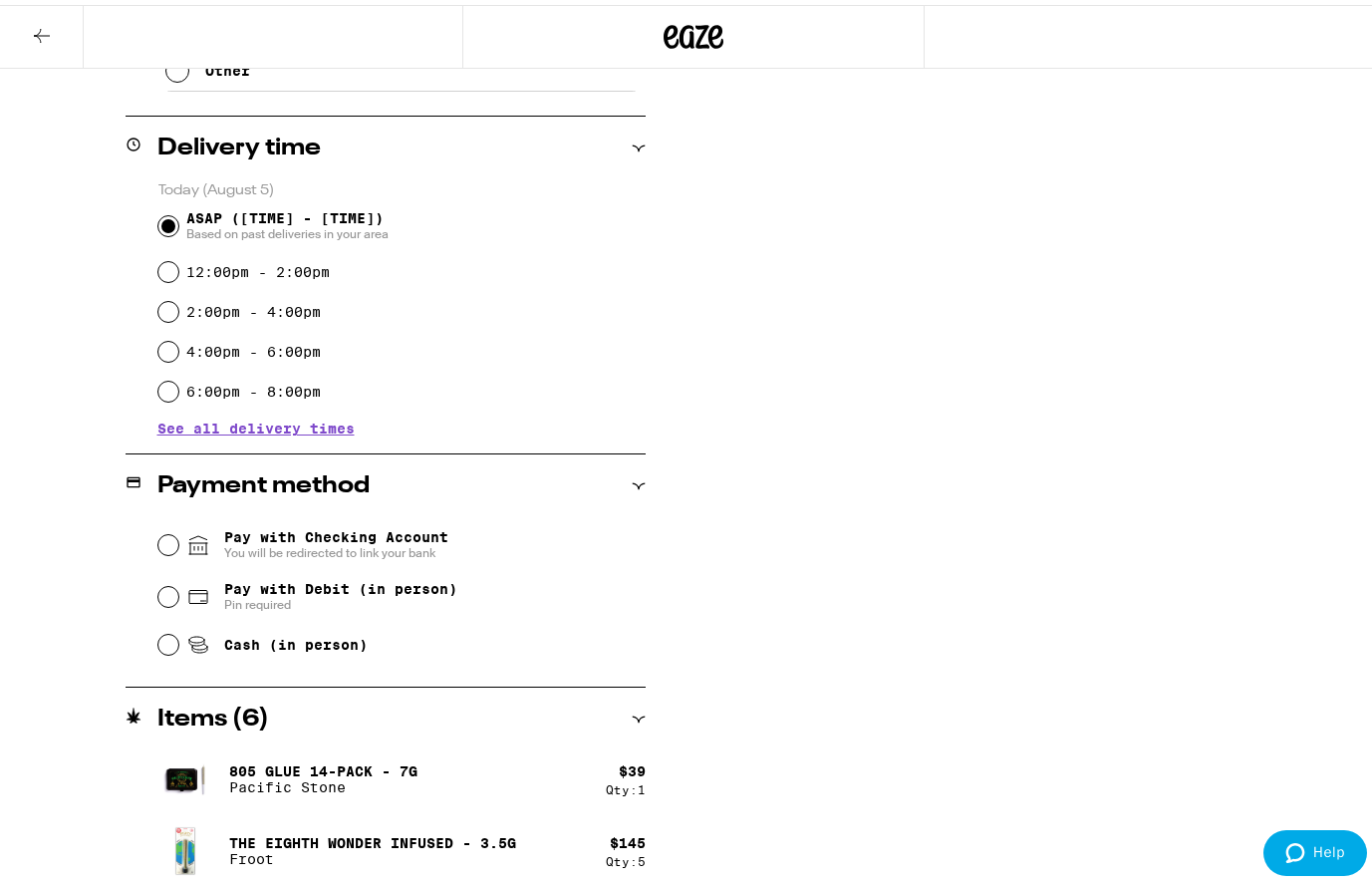 scroll, scrollTop: 617, scrollLeft: 0, axis: vertical 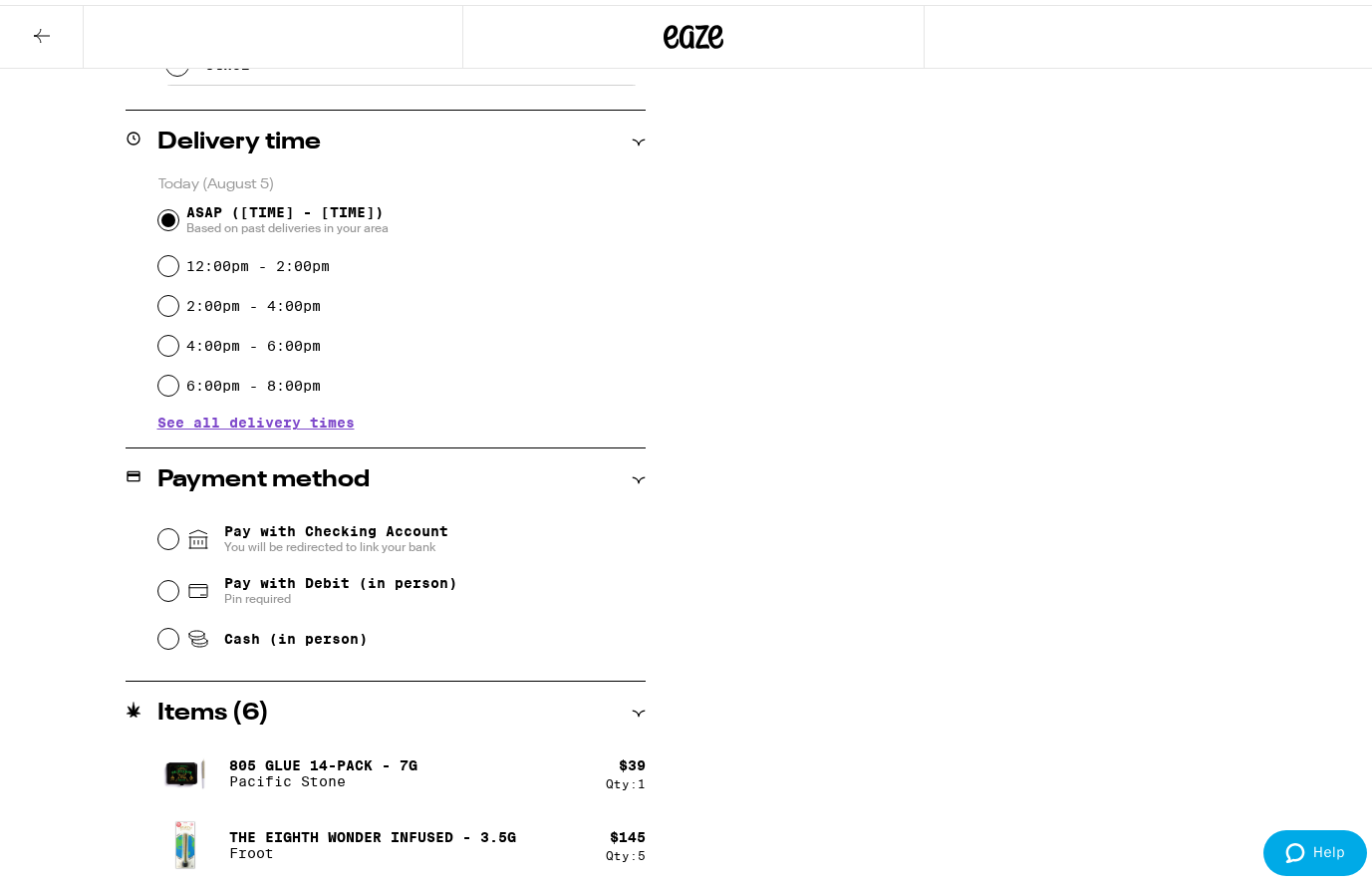 click on "Cash (in person)" at bounding box center (296, 634) 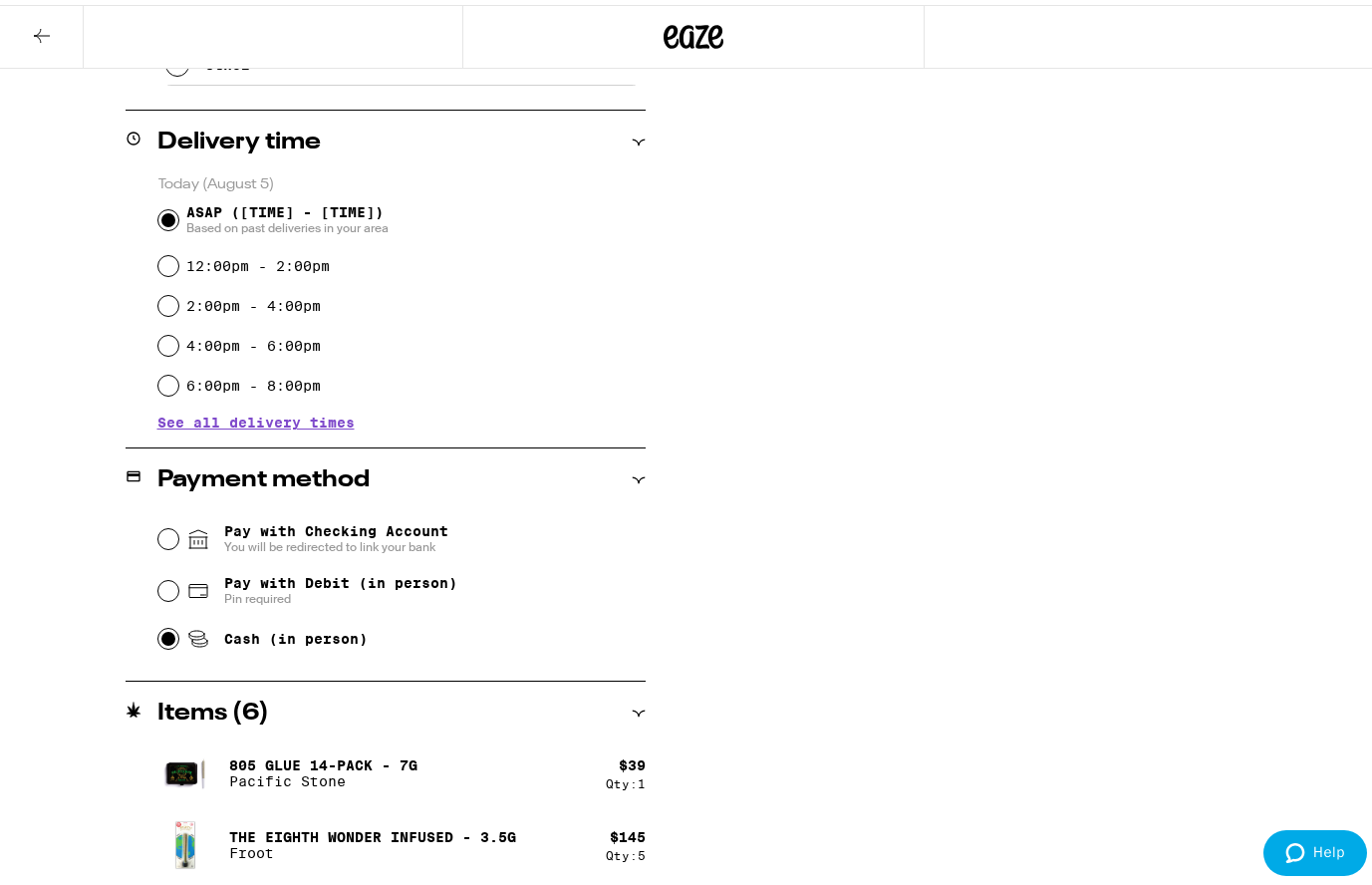 click on "Cash (in person)" at bounding box center [168, 634] 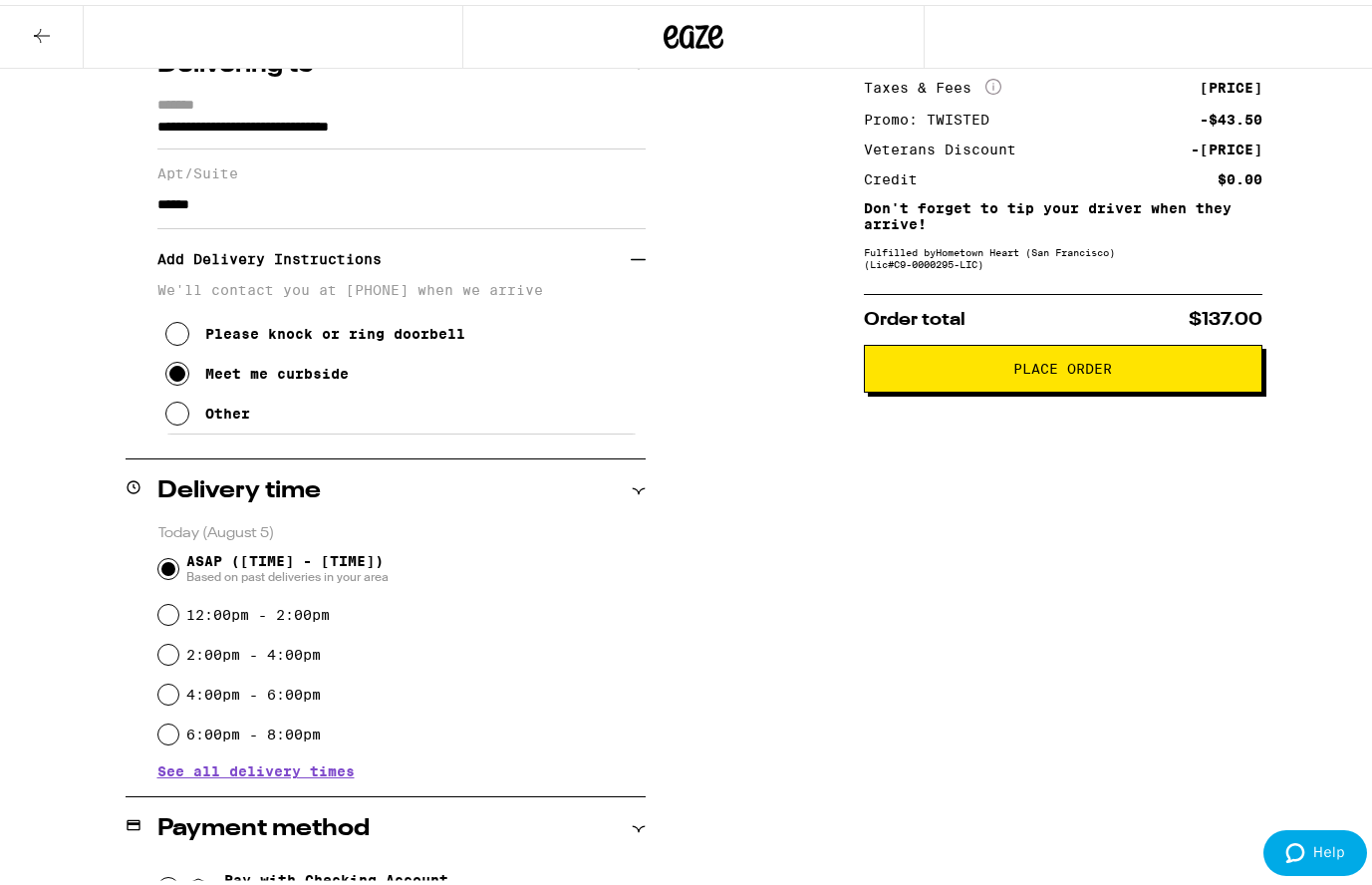 scroll, scrollTop: 218, scrollLeft: 0, axis: vertical 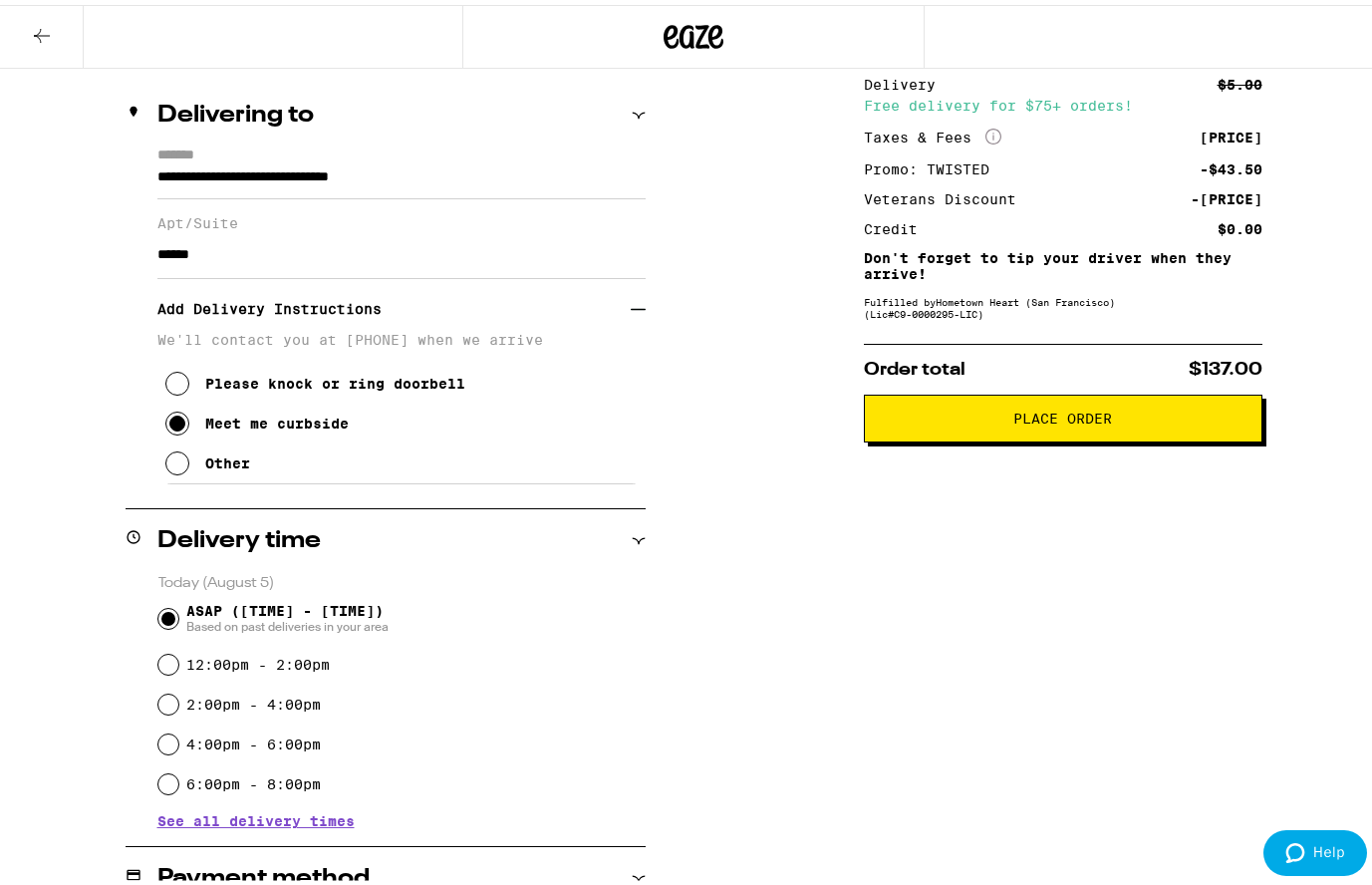 click on "Place Order" at bounding box center (1062, 414) 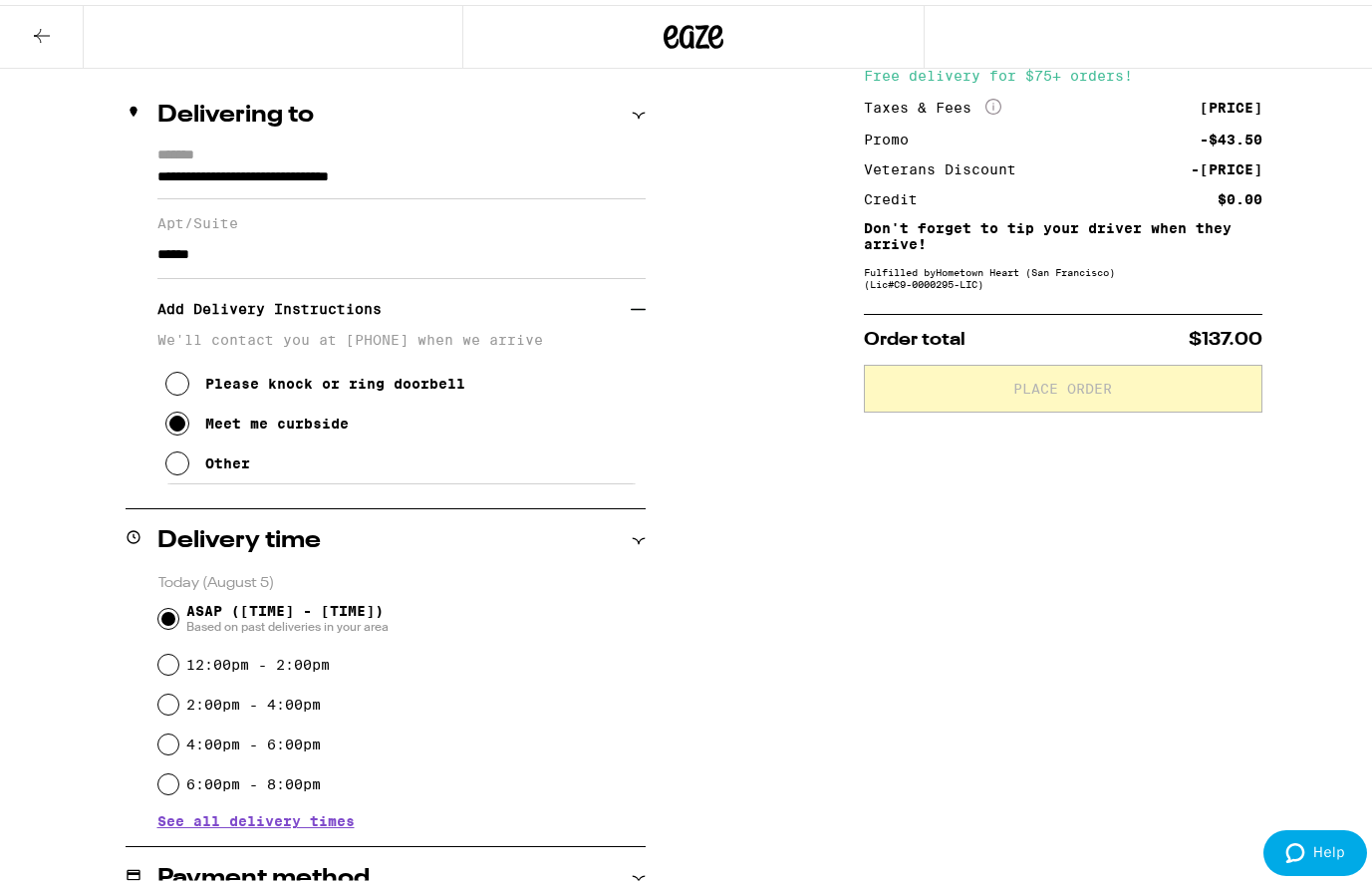 scroll, scrollTop: 0, scrollLeft: 0, axis: both 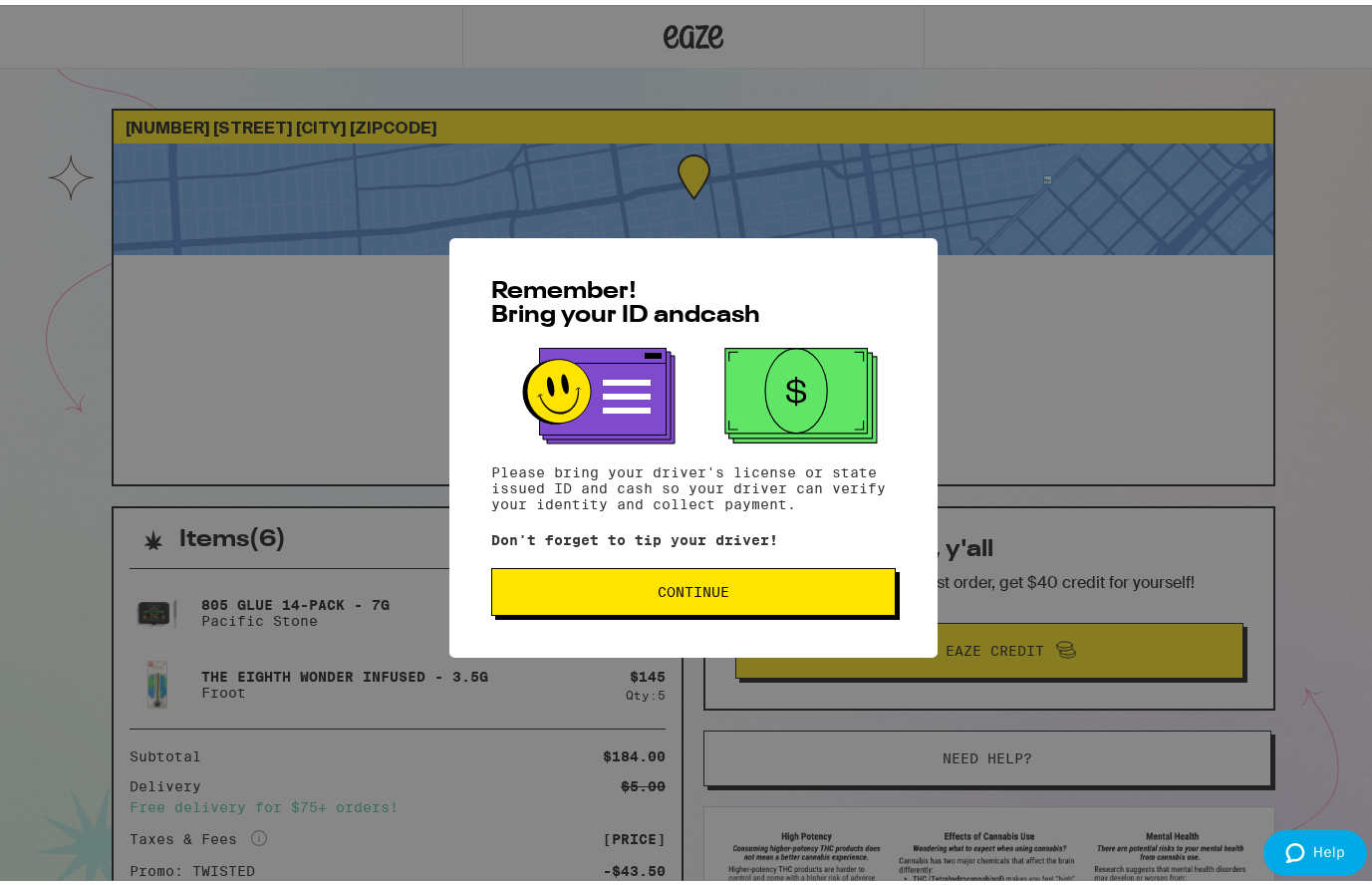click on "Continue" at bounding box center (693, 587) 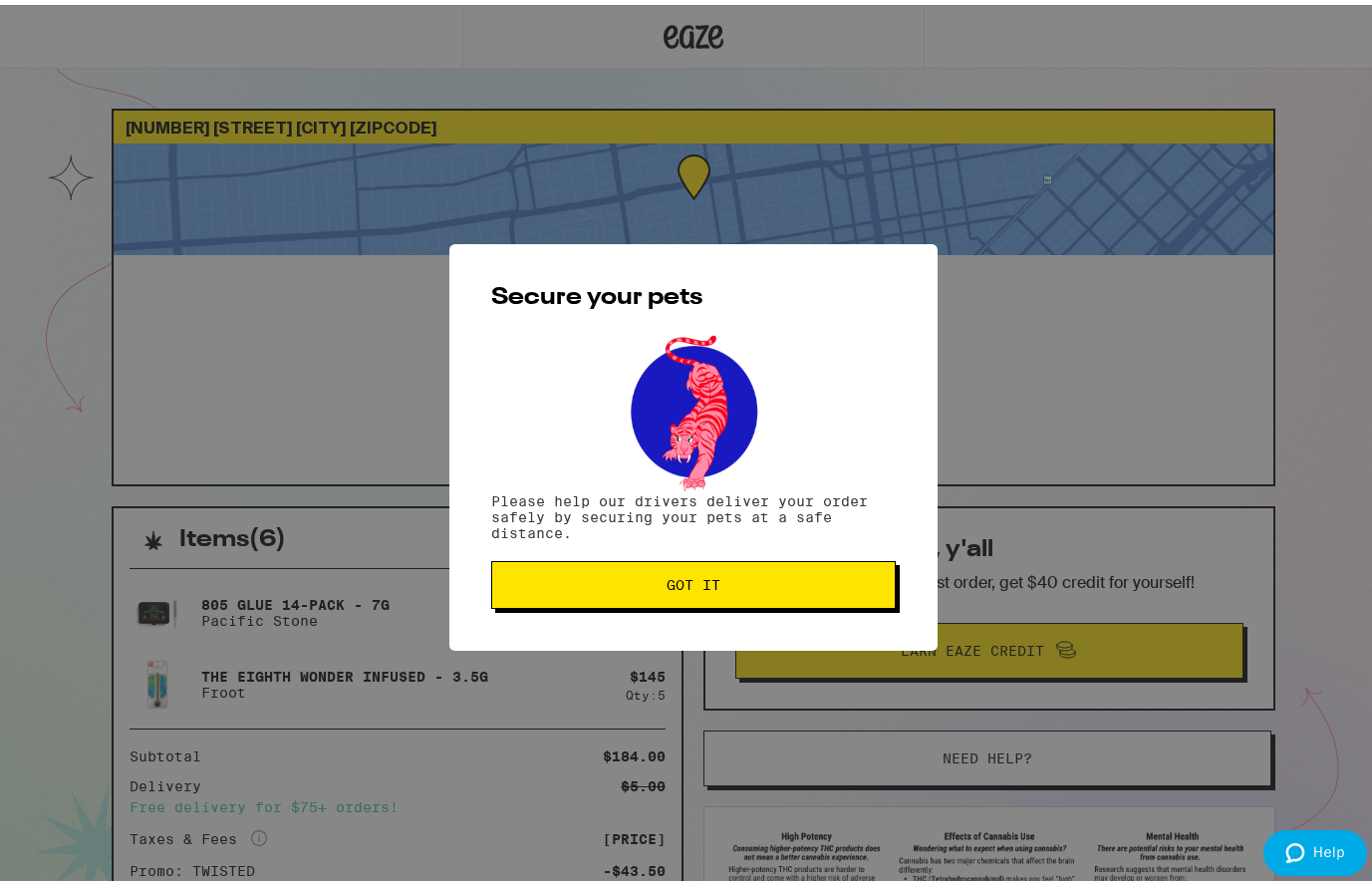 click on "Got it" at bounding box center (693, 580) 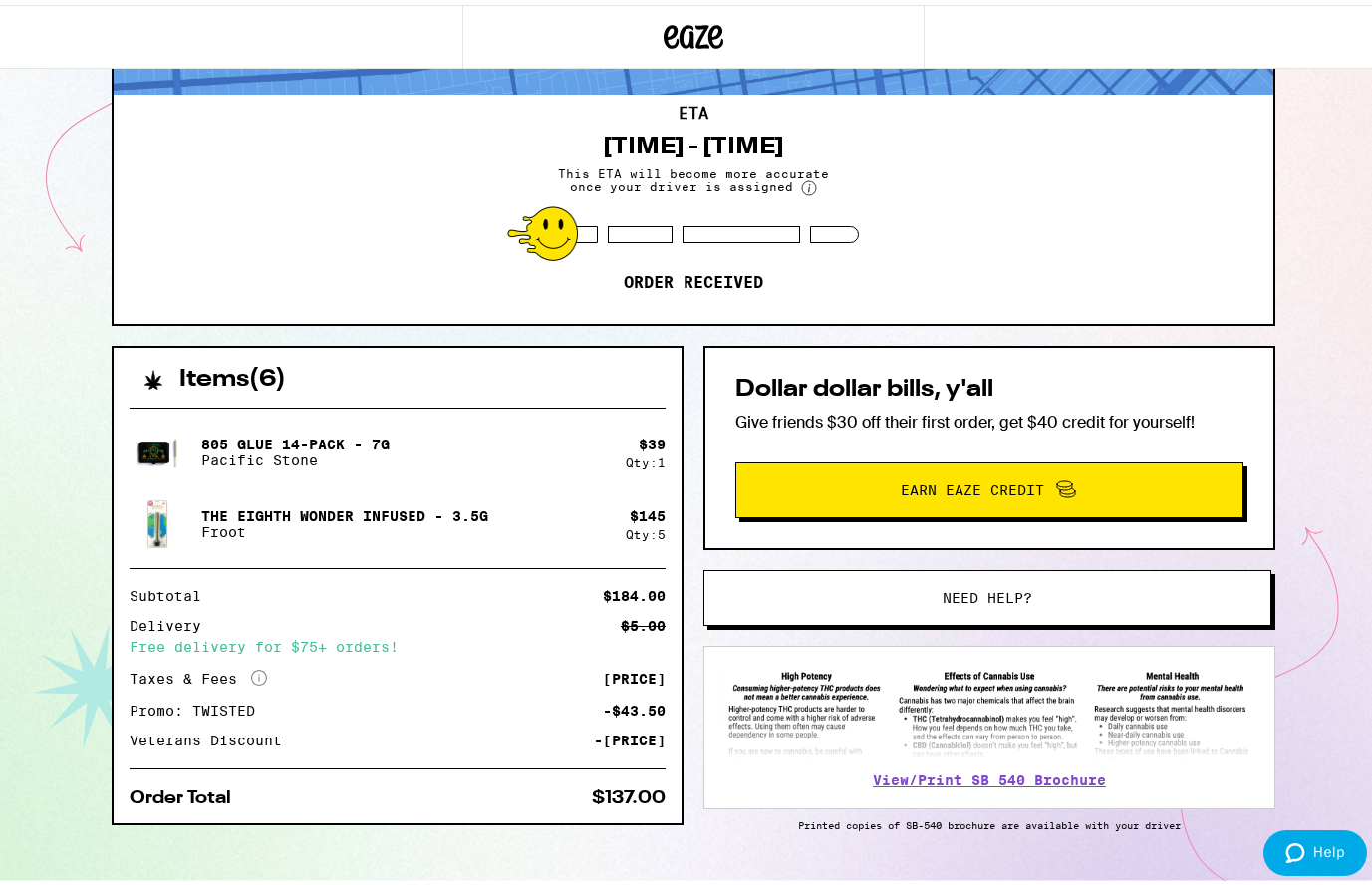 scroll, scrollTop: 161, scrollLeft: 0, axis: vertical 